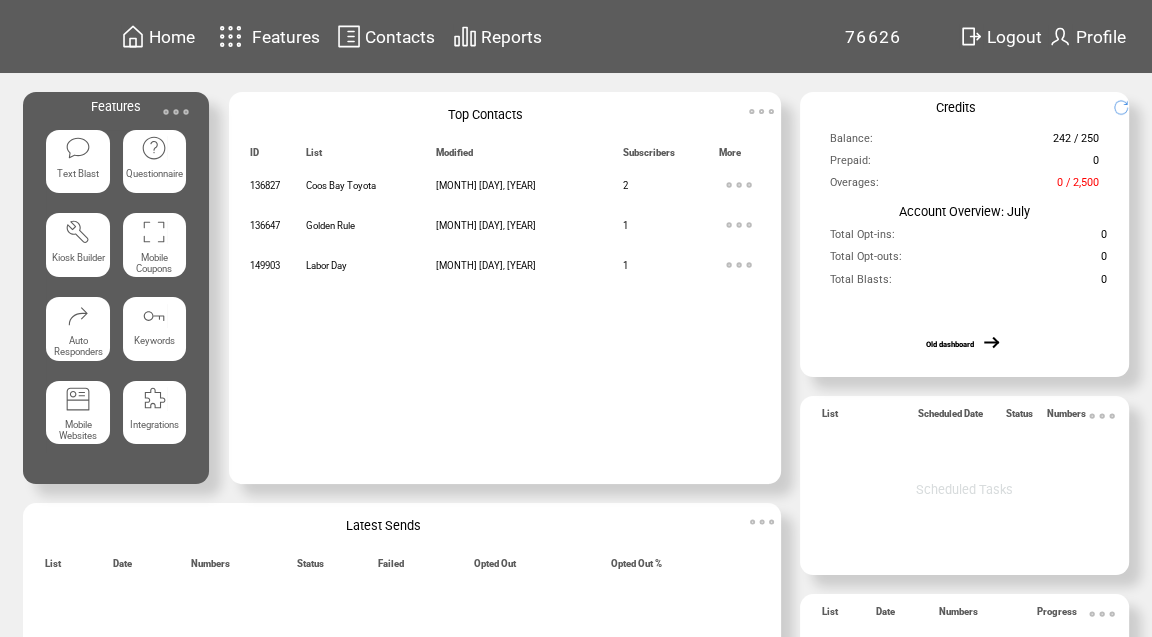 scroll, scrollTop: 0, scrollLeft: 0, axis: both 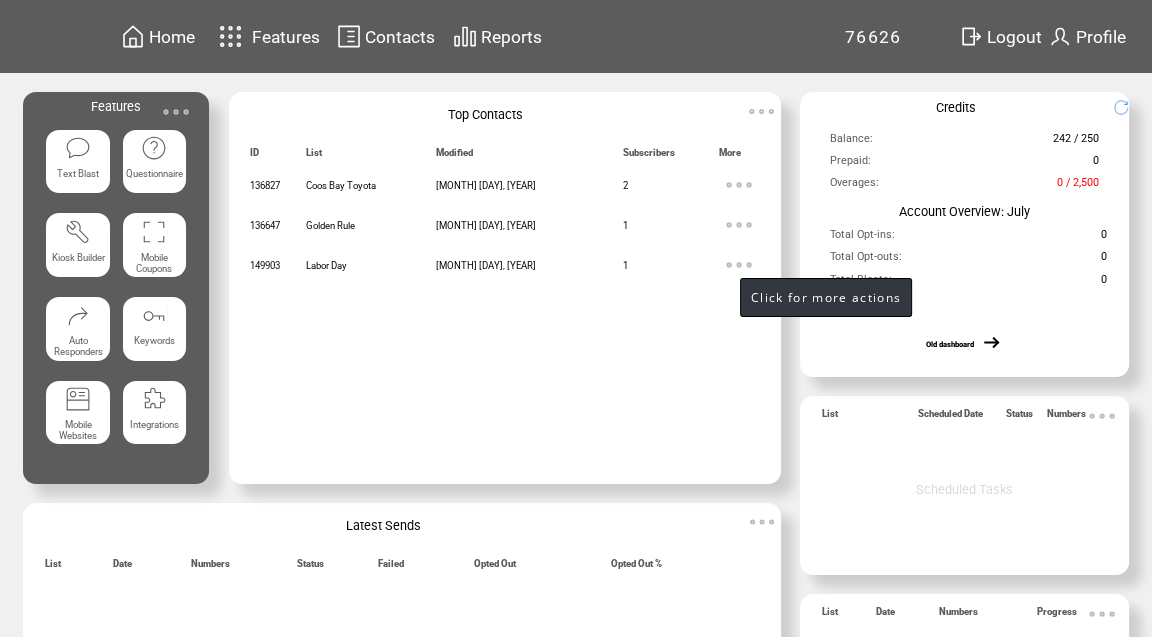click at bounding box center [739, 265] 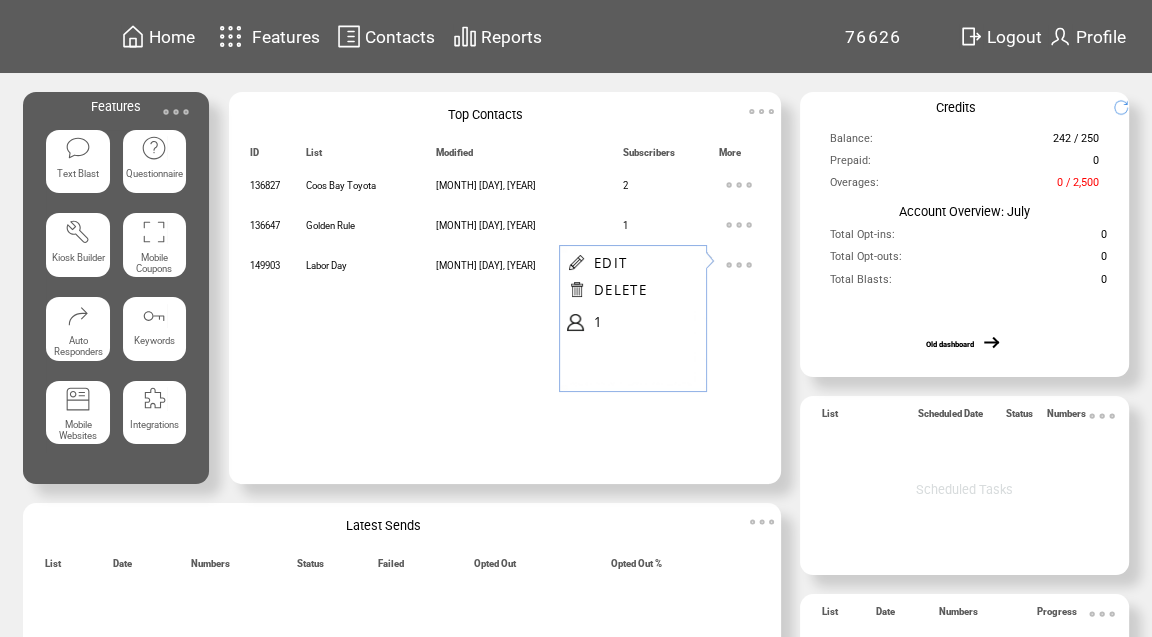 click at bounding box center [529, 396] 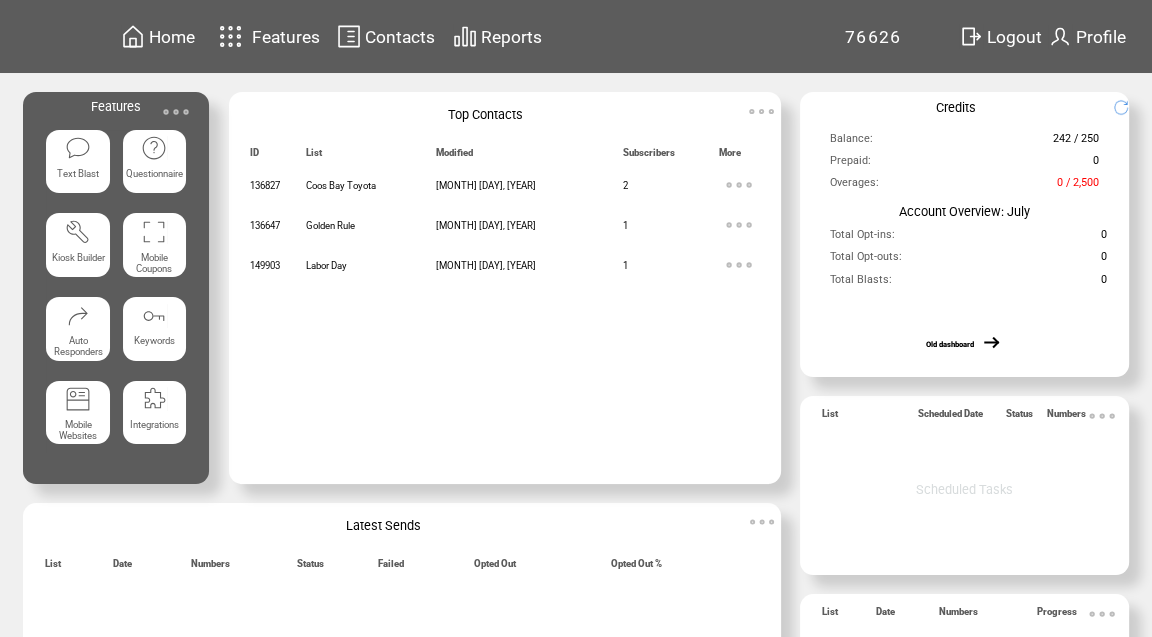 click at bounding box center (176, 112) 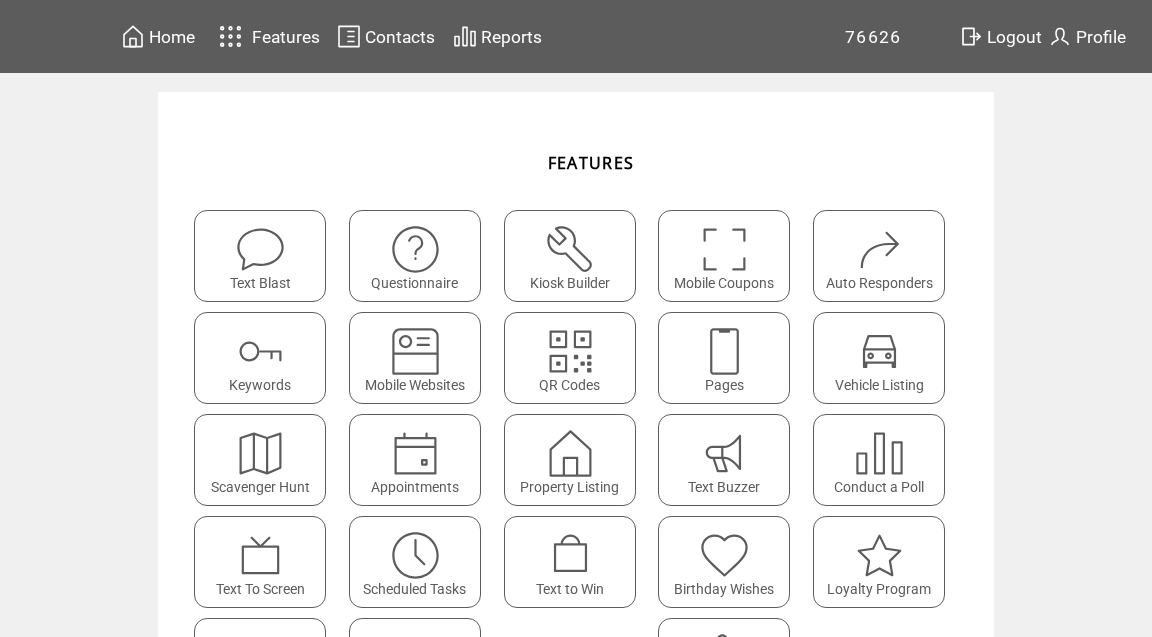 scroll, scrollTop: 0, scrollLeft: 0, axis: both 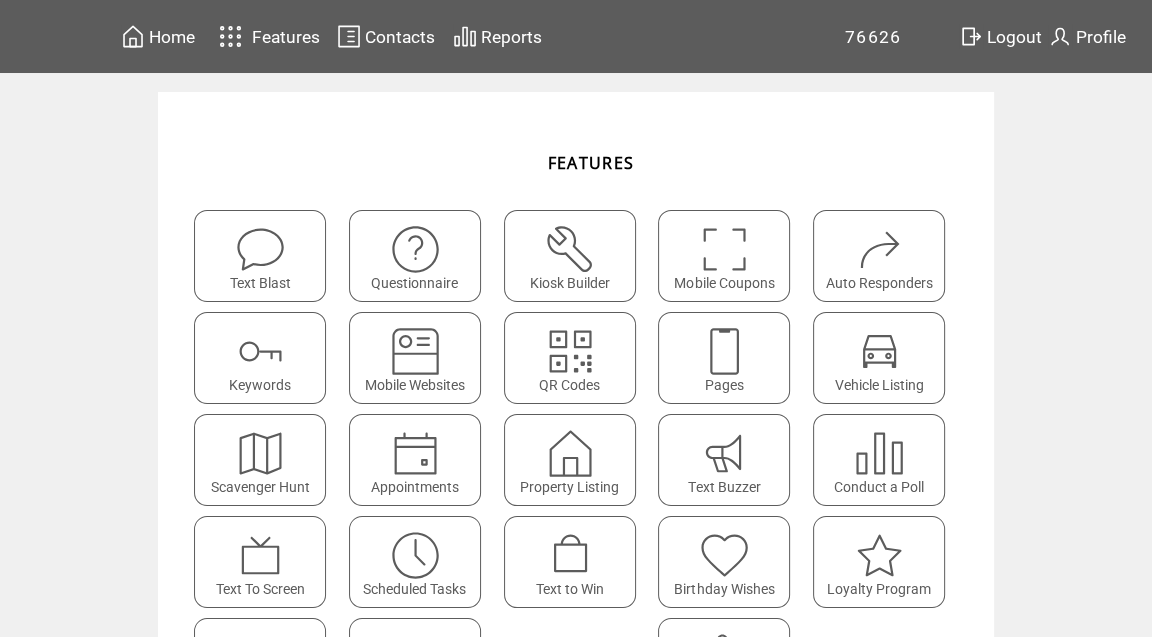 click at bounding box center [724, 351] 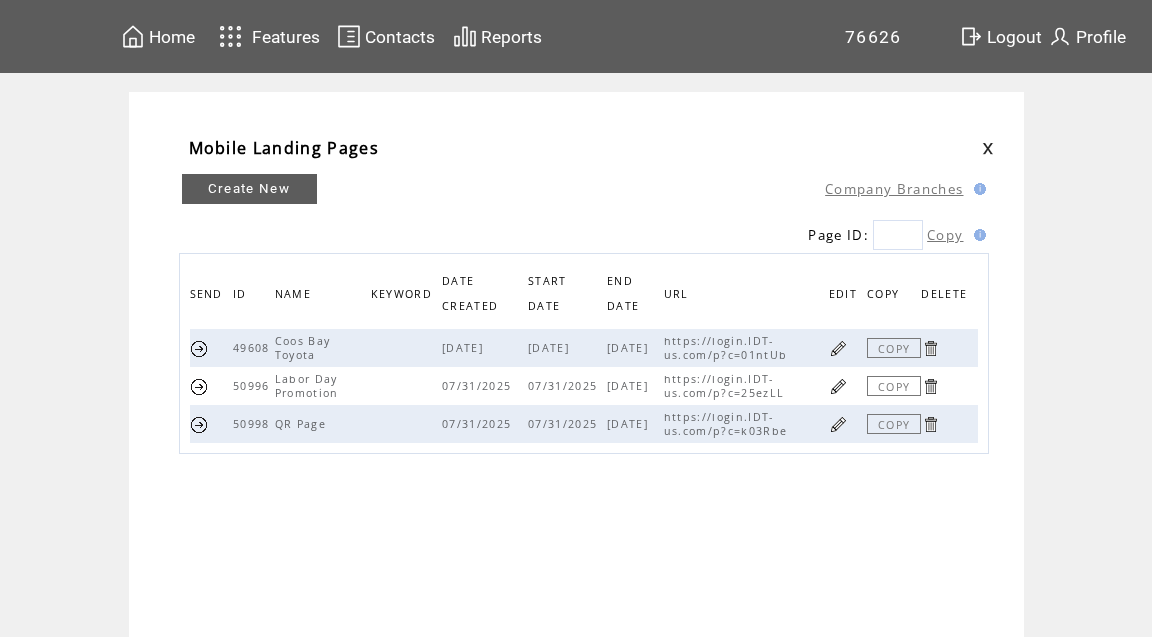 scroll, scrollTop: 0, scrollLeft: 0, axis: both 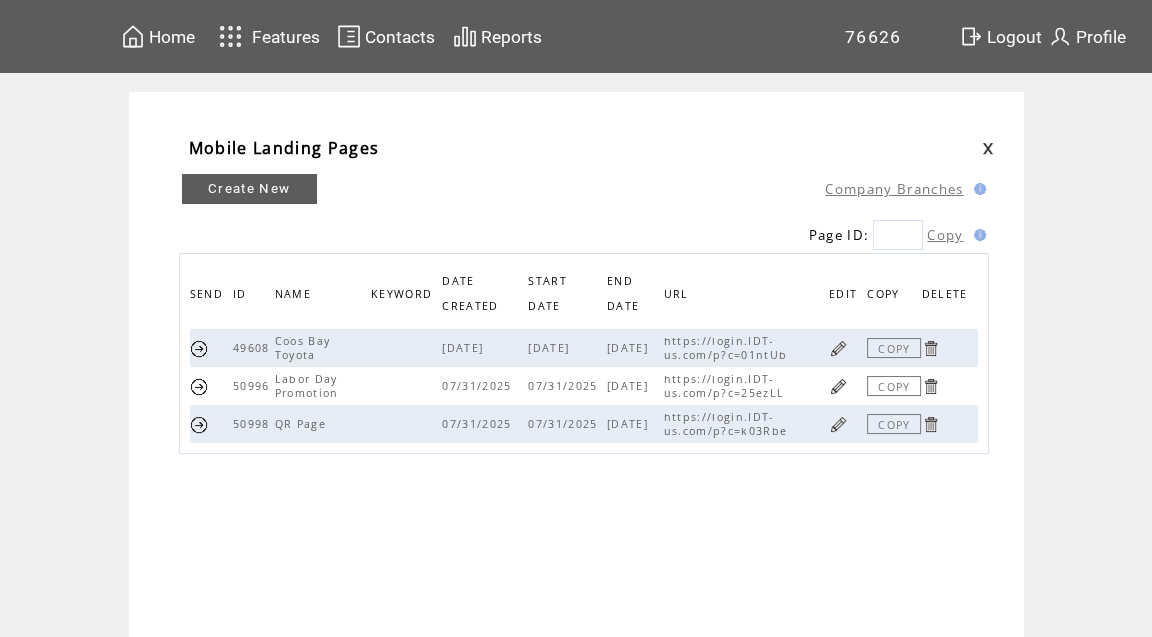 click at bounding box center [838, 386] 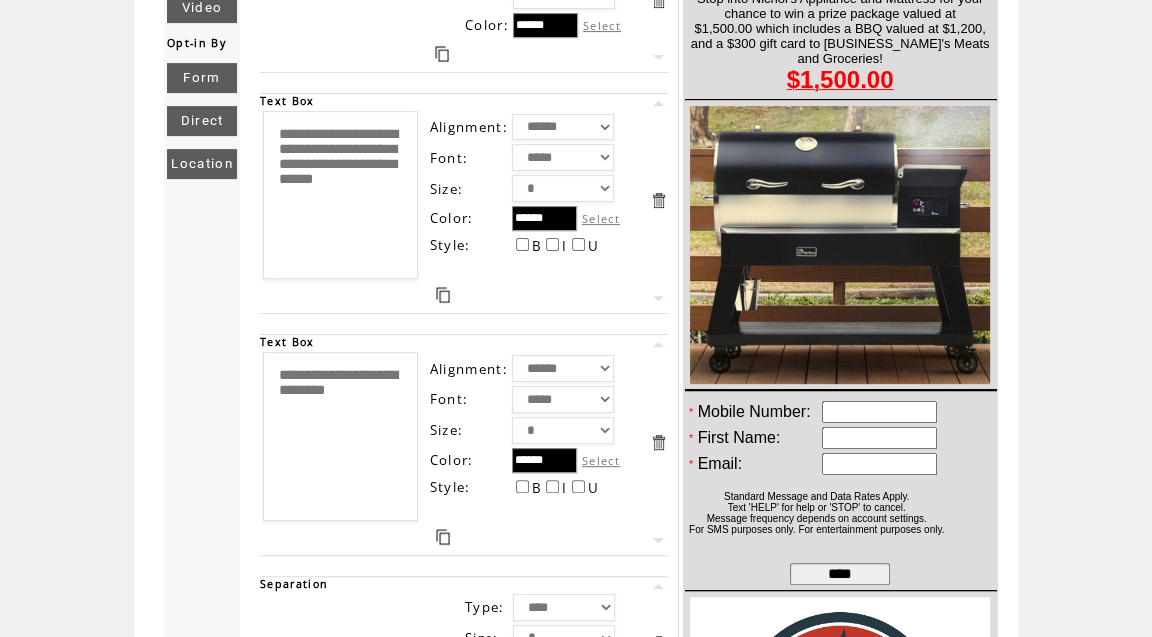 scroll, scrollTop: 526, scrollLeft: 0, axis: vertical 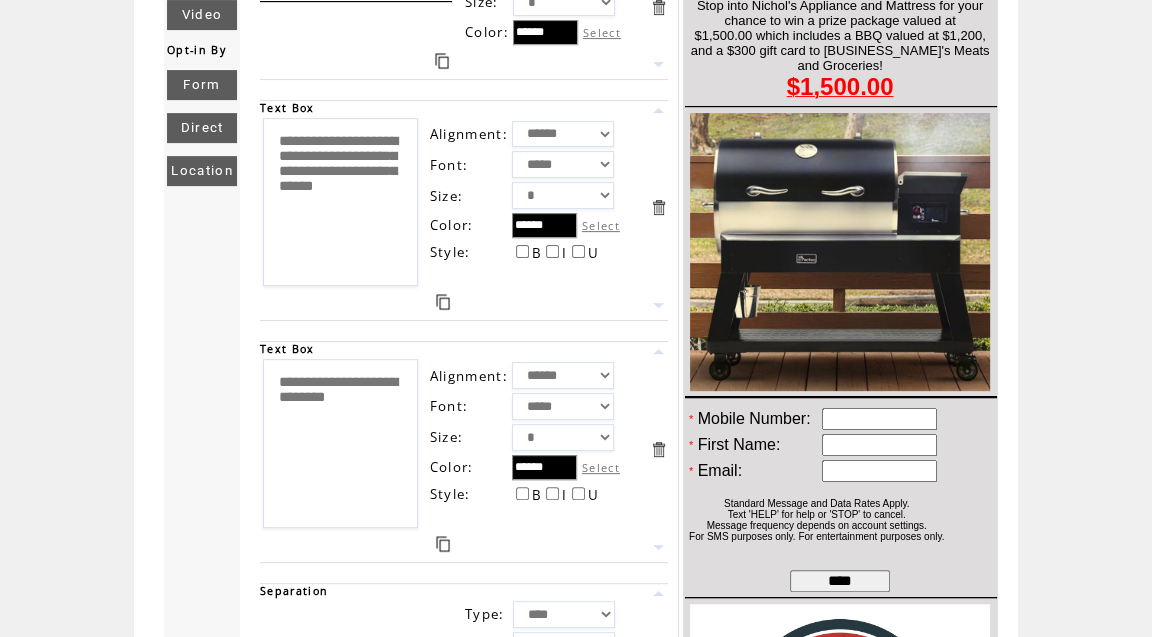 click on "**********" at bounding box center (340, 202) 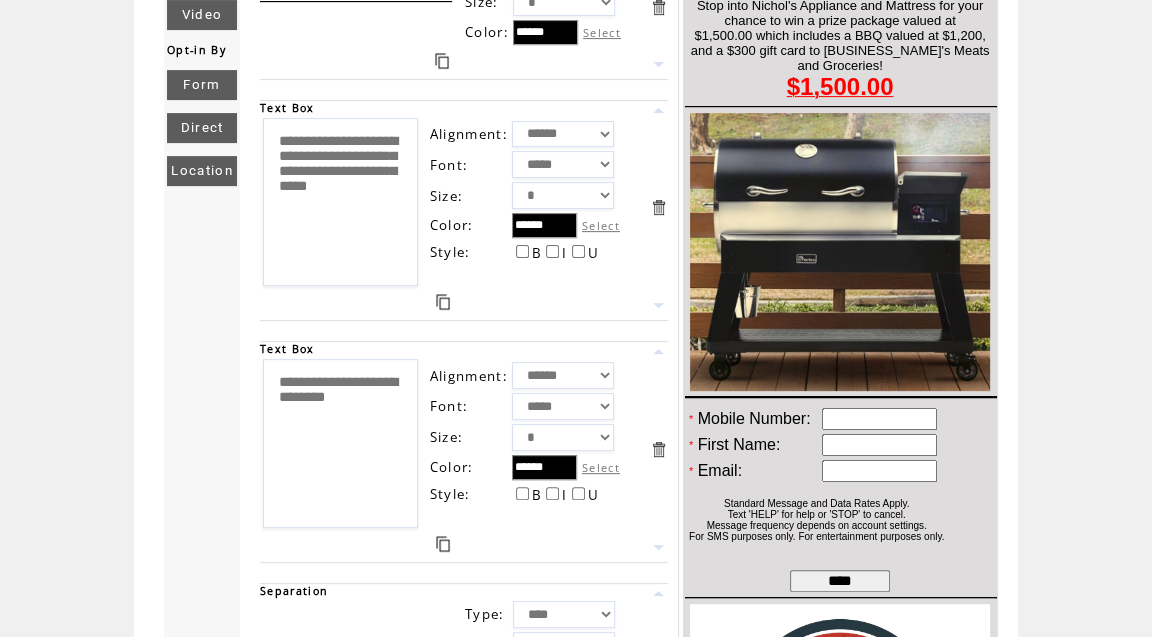 click on "**********" at bounding box center [340, 202] 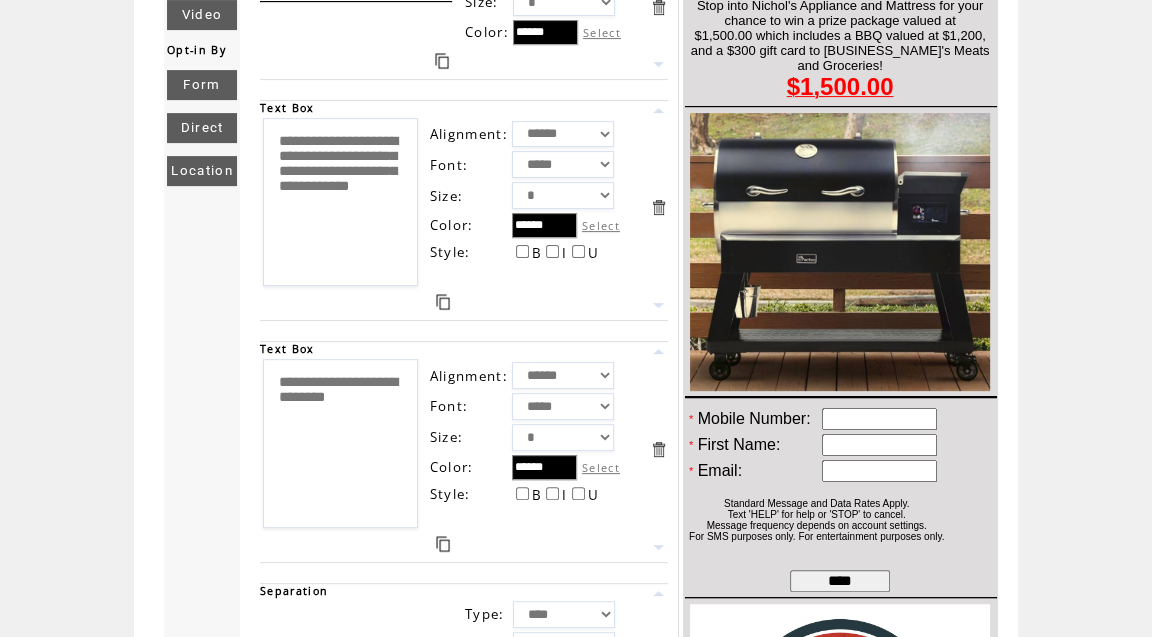 type on "**********" 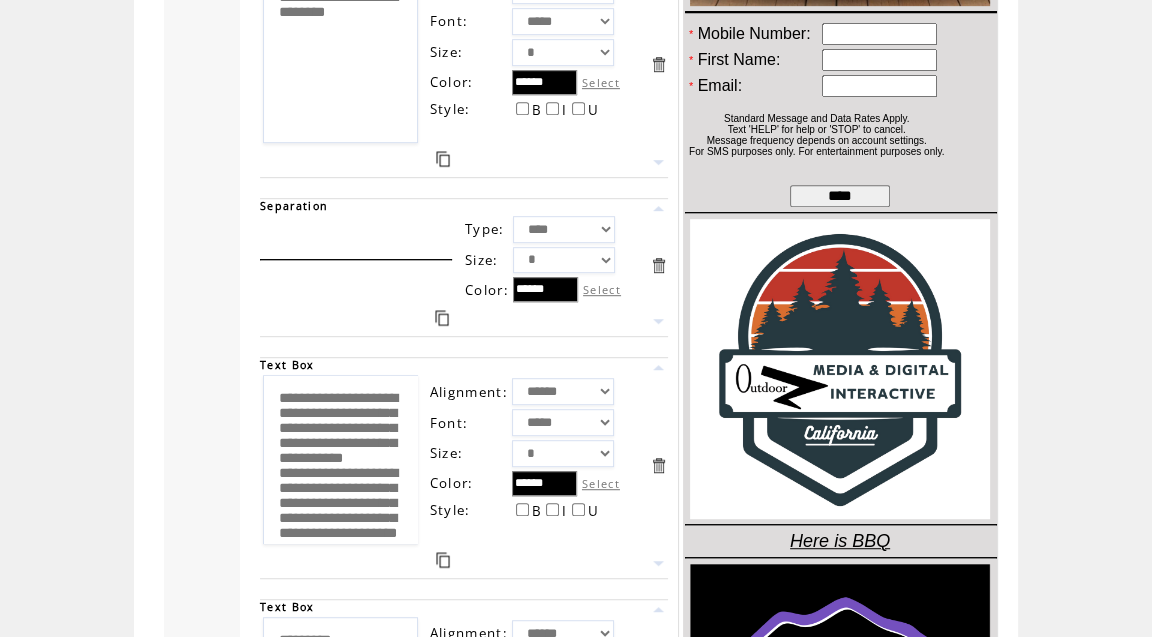 scroll, scrollTop: 969, scrollLeft: 0, axis: vertical 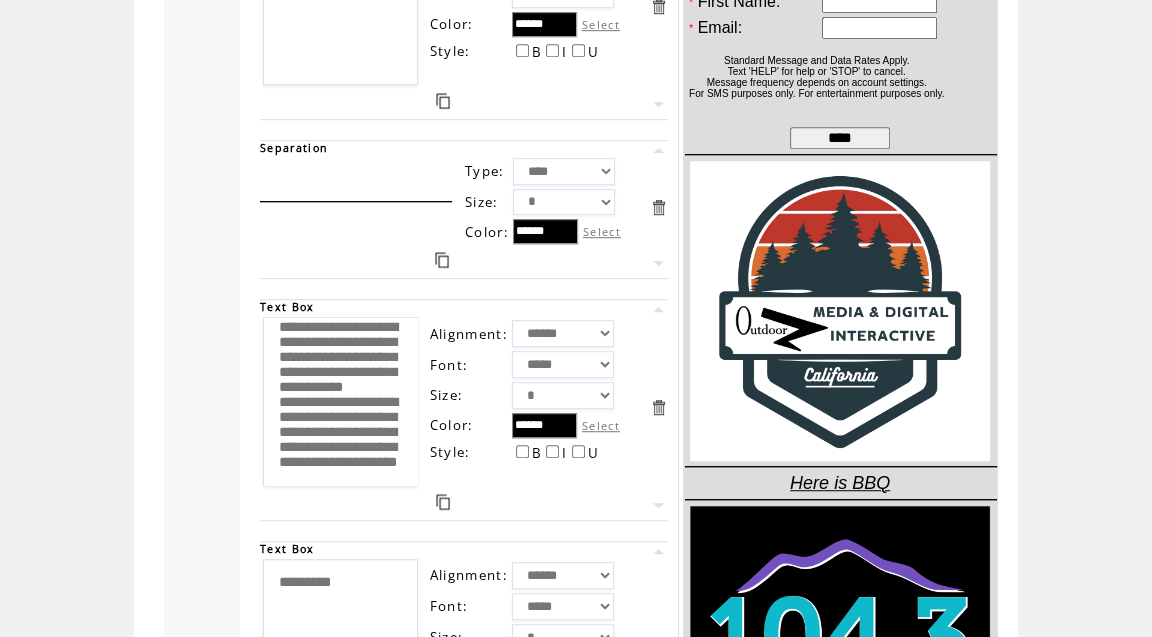 click on "**********" at bounding box center (340, 401) 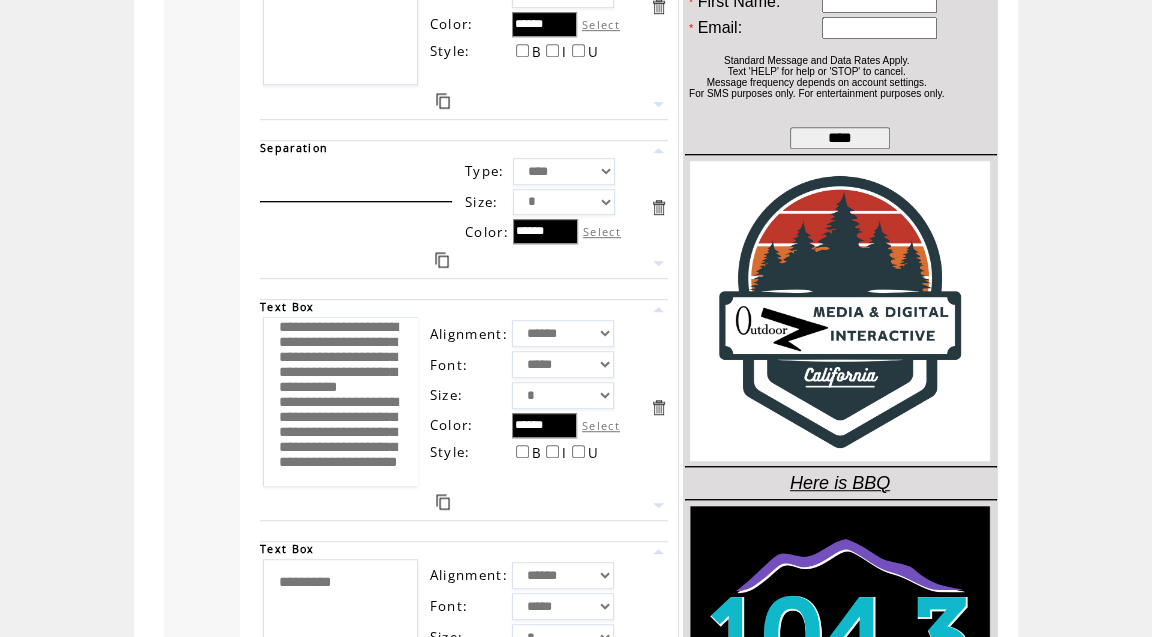 scroll, scrollTop: 175, scrollLeft: 0, axis: vertical 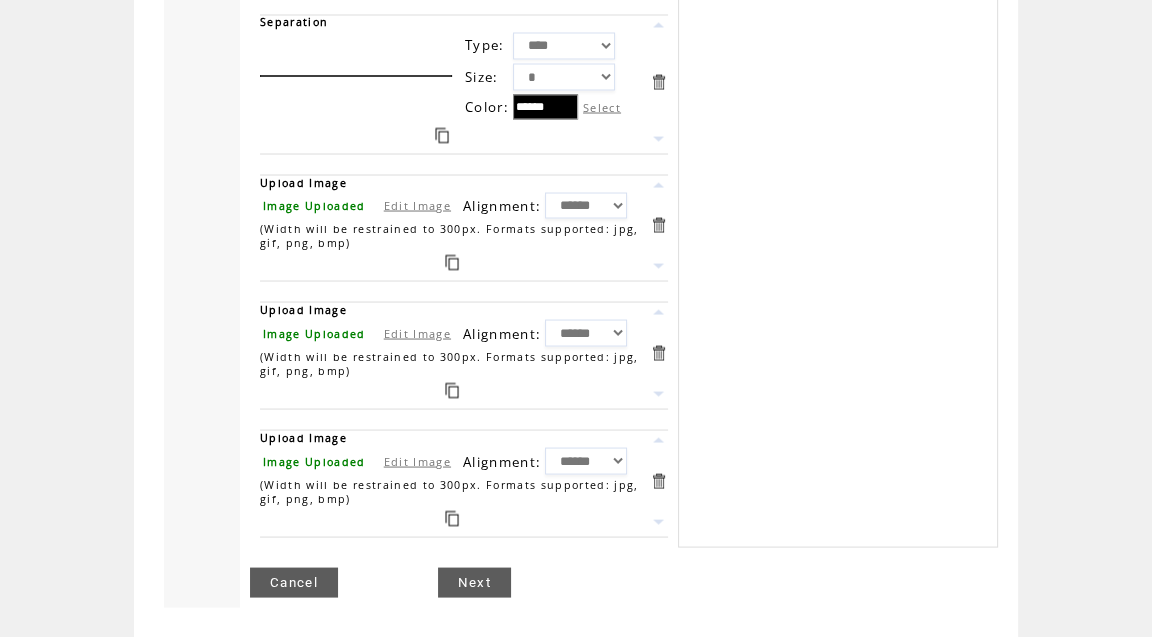 type on "**********" 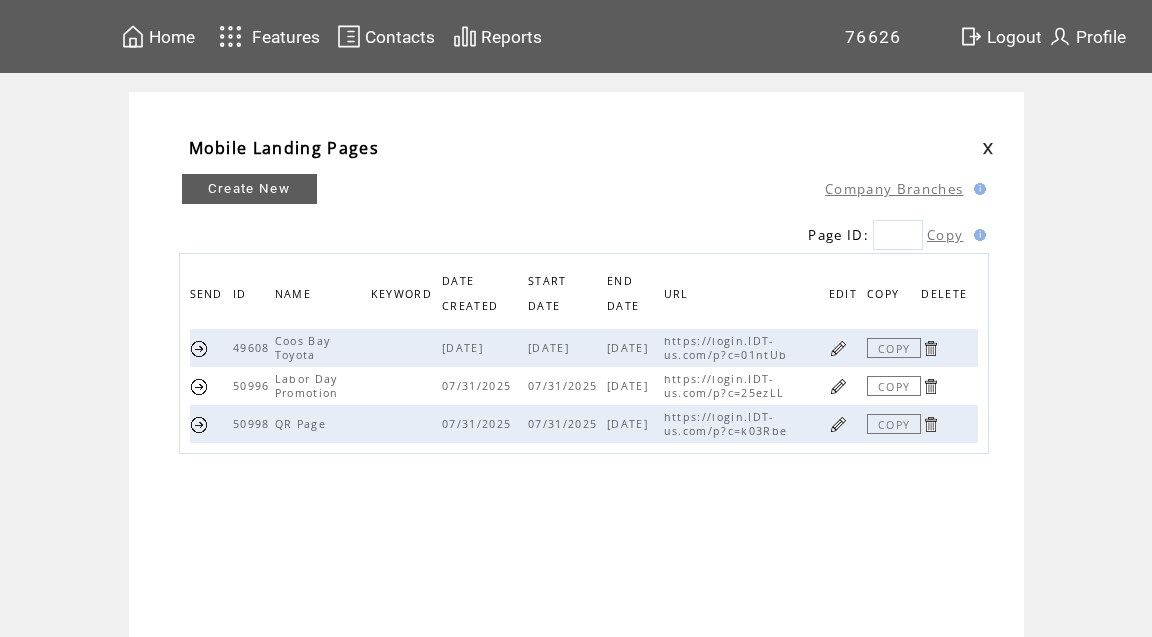 scroll, scrollTop: 0, scrollLeft: 0, axis: both 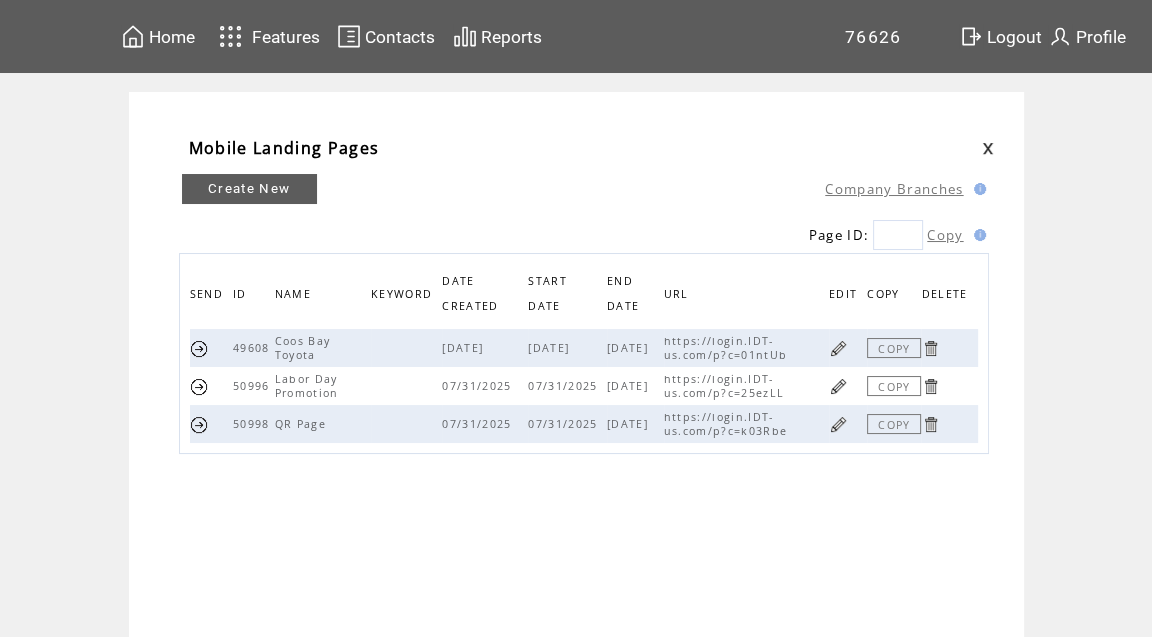 click at bounding box center (838, 386) 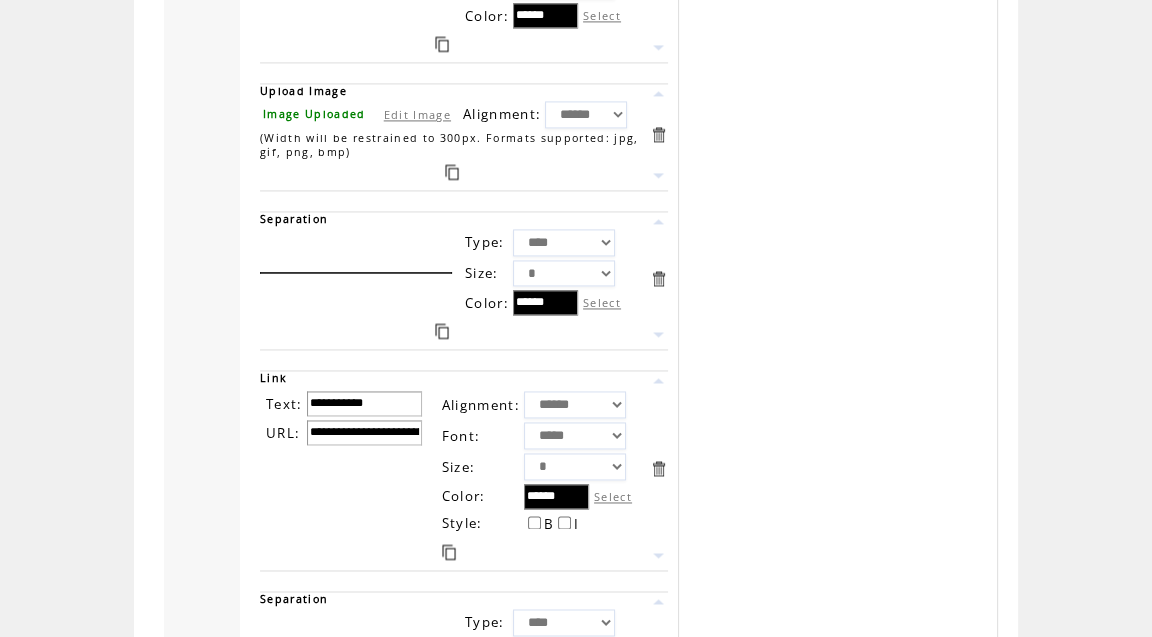 scroll, scrollTop: 2540, scrollLeft: 0, axis: vertical 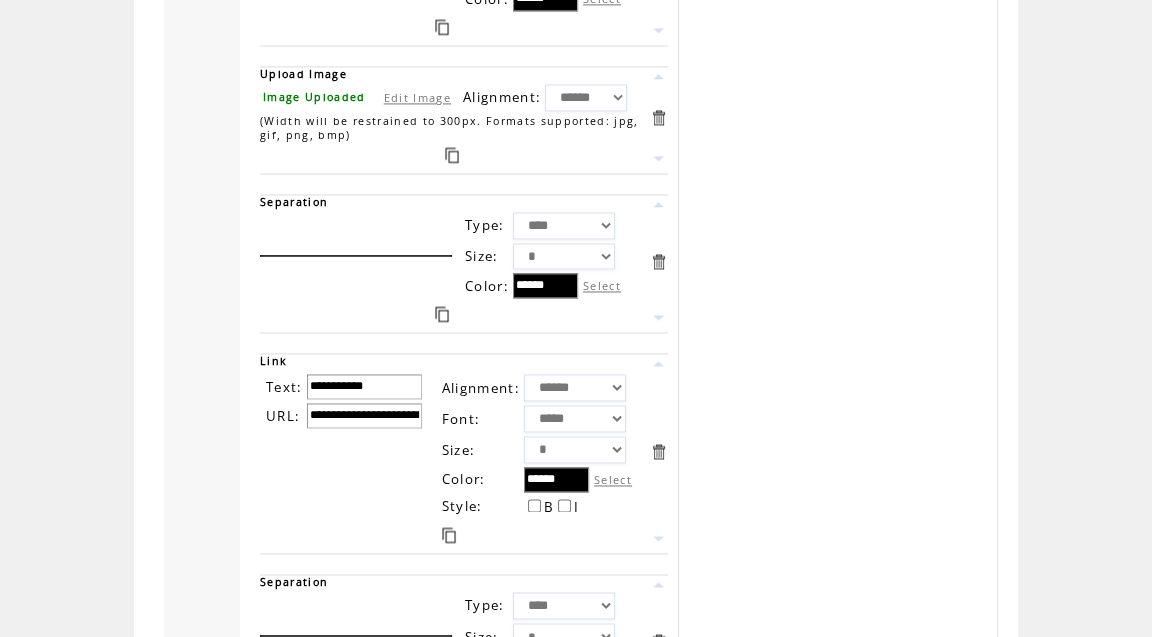 click at bounding box center (658, 451) 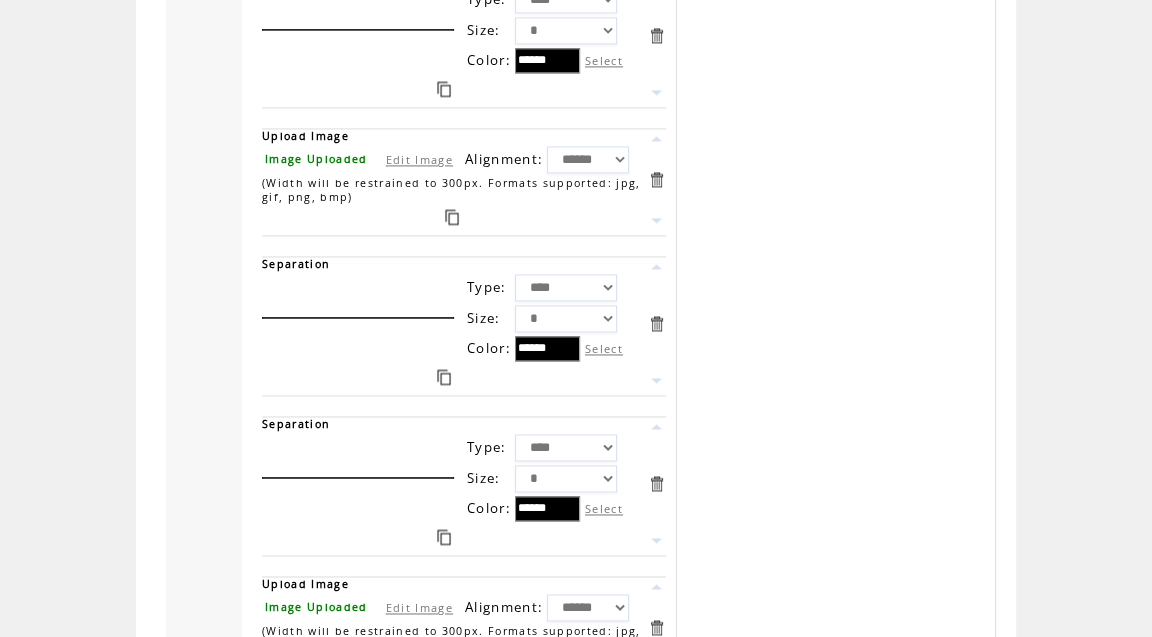 scroll, scrollTop: 2483, scrollLeft: 0, axis: vertical 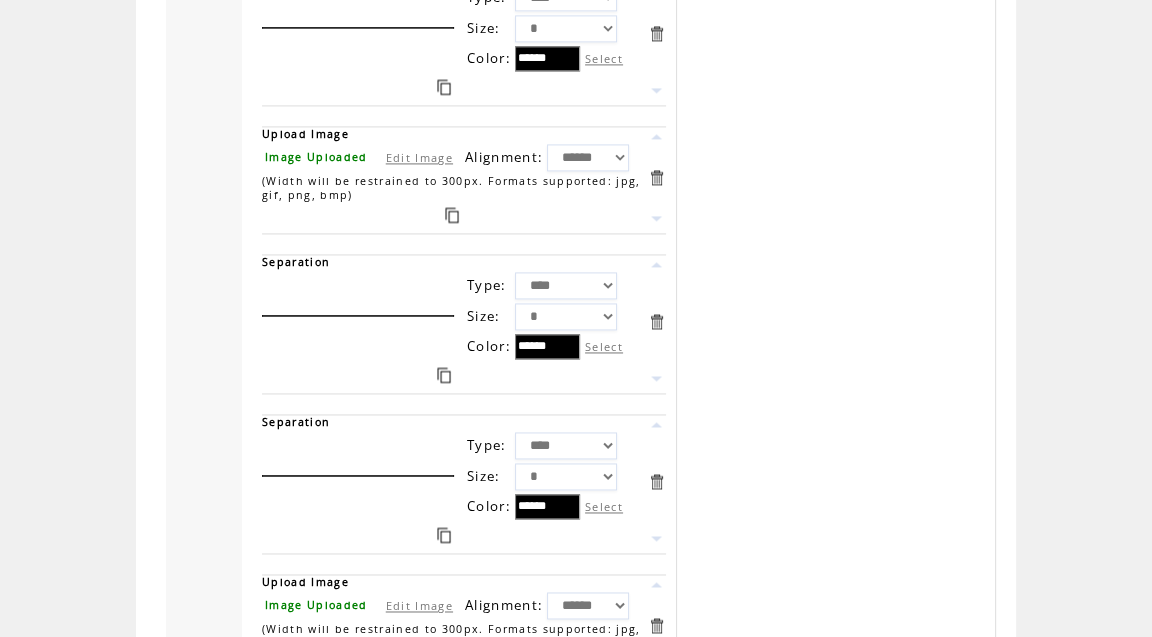 click at bounding box center (656, 321) 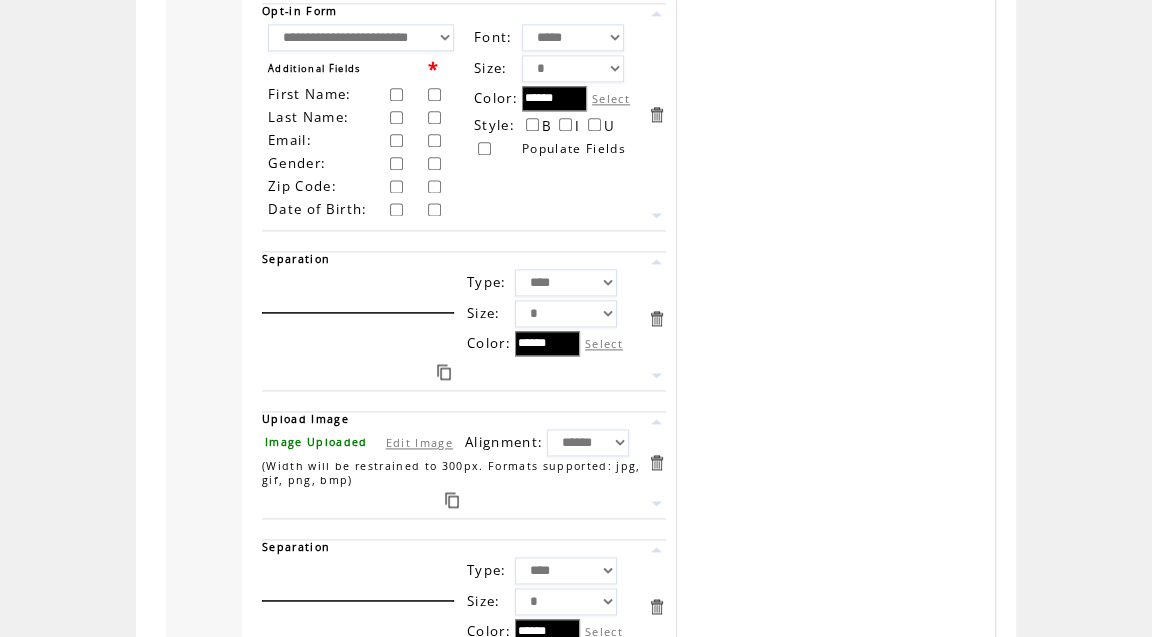 scroll, scrollTop: 2721, scrollLeft: 0, axis: vertical 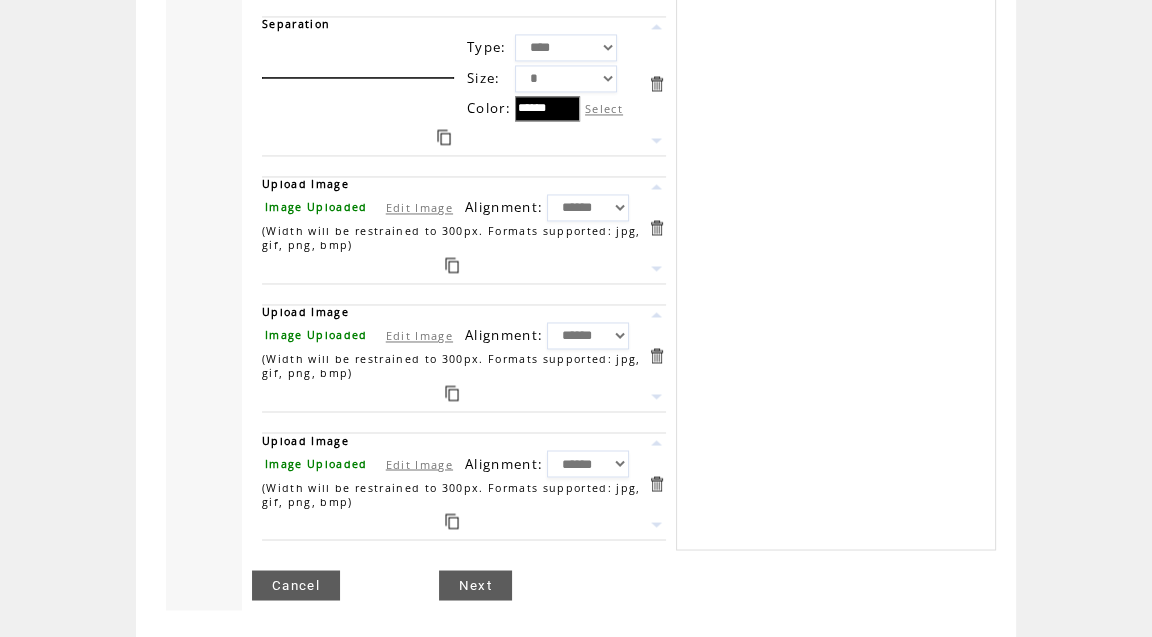 click on "Next" at bounding box center (475, 585) 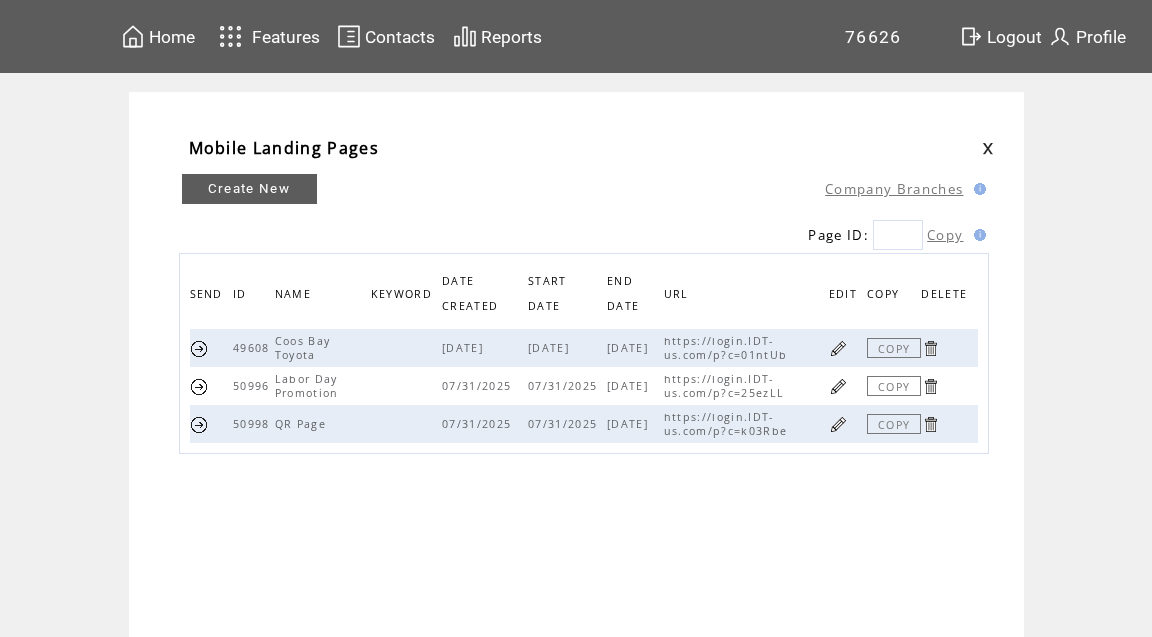 scroll, scrollTop: 0, scrollLeft: 0, axis: both 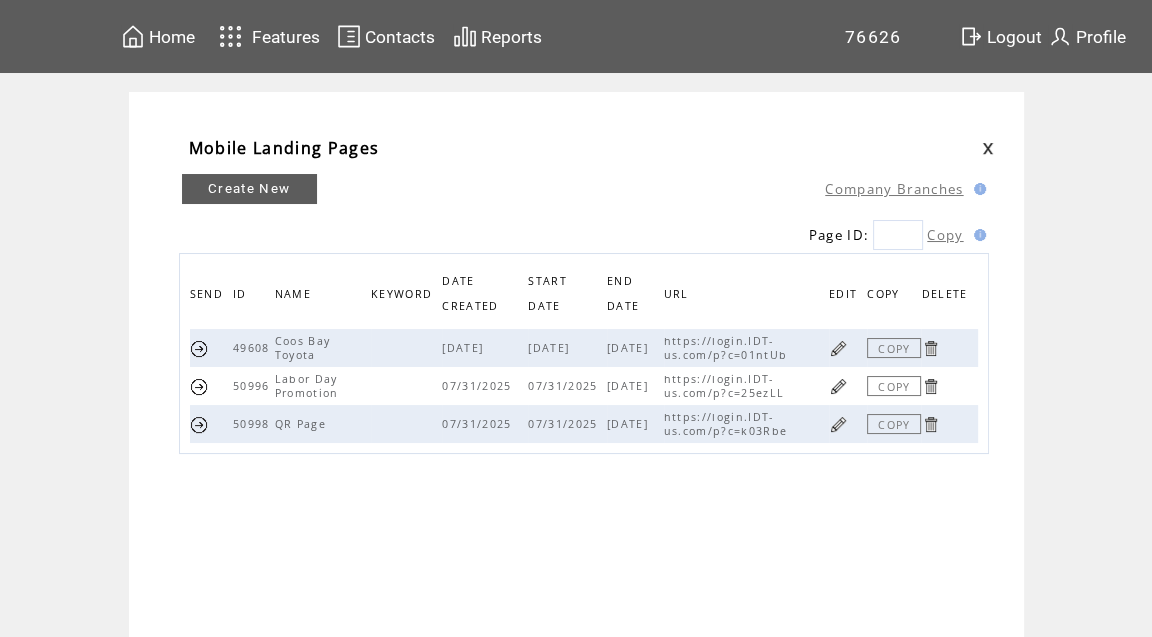 click at bounding box center [838, 386] 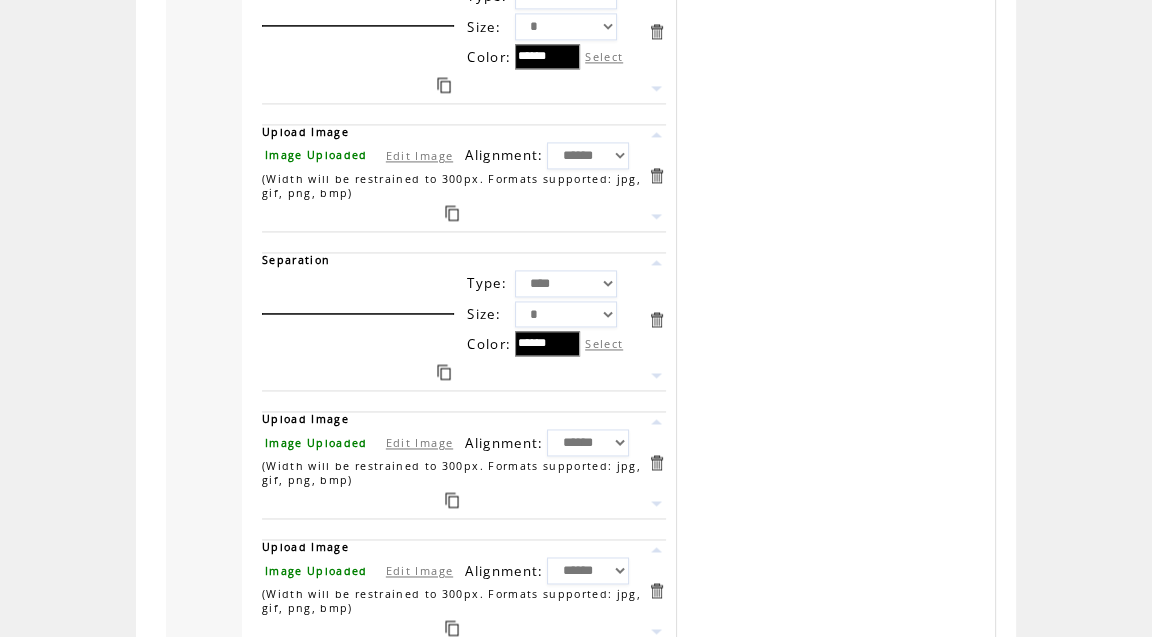 scroll, scrollTop: 2721, scrollLeft: 0, axis: vertical 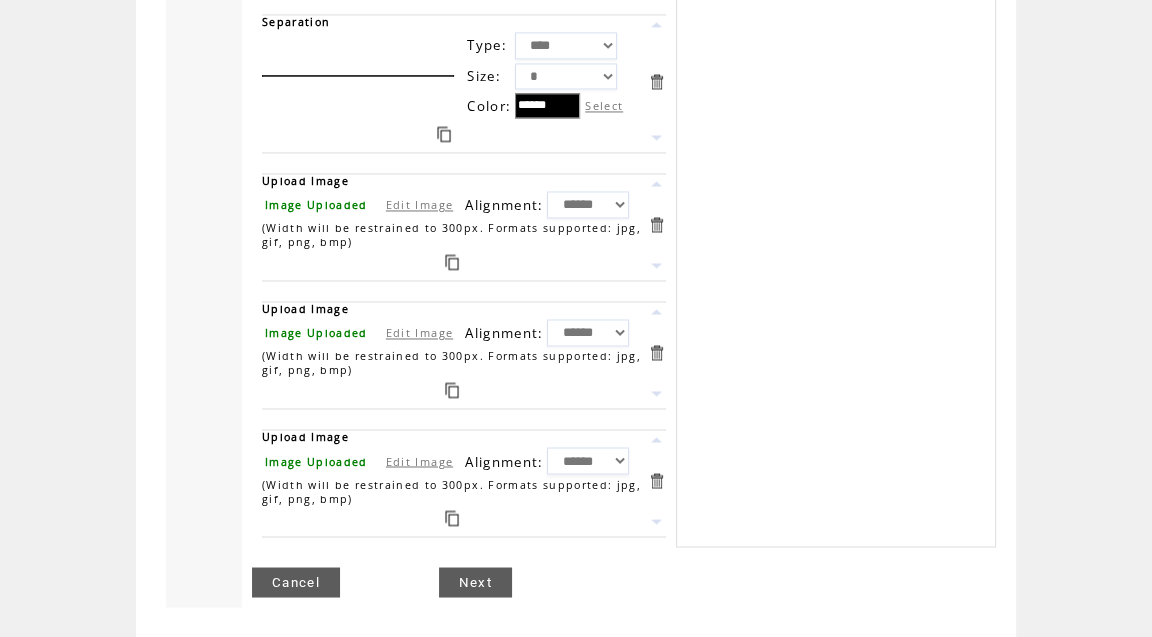 click on "Next" at bounding box center (475, 582) 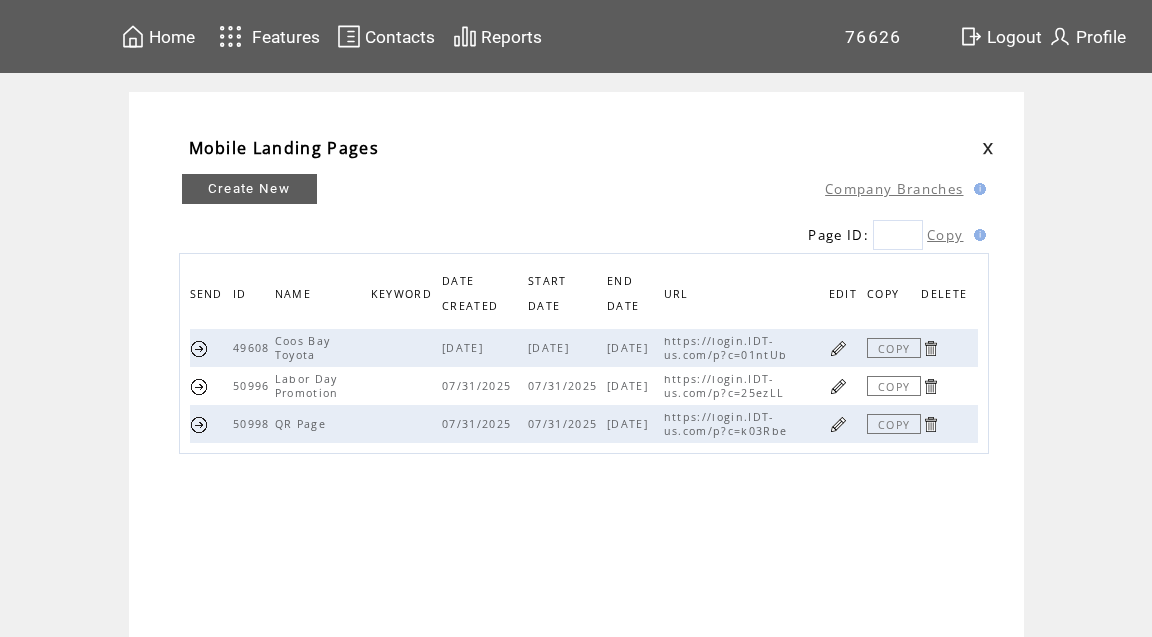 scroll, scrollTop: 0, scrollLeft: 0, axis: both 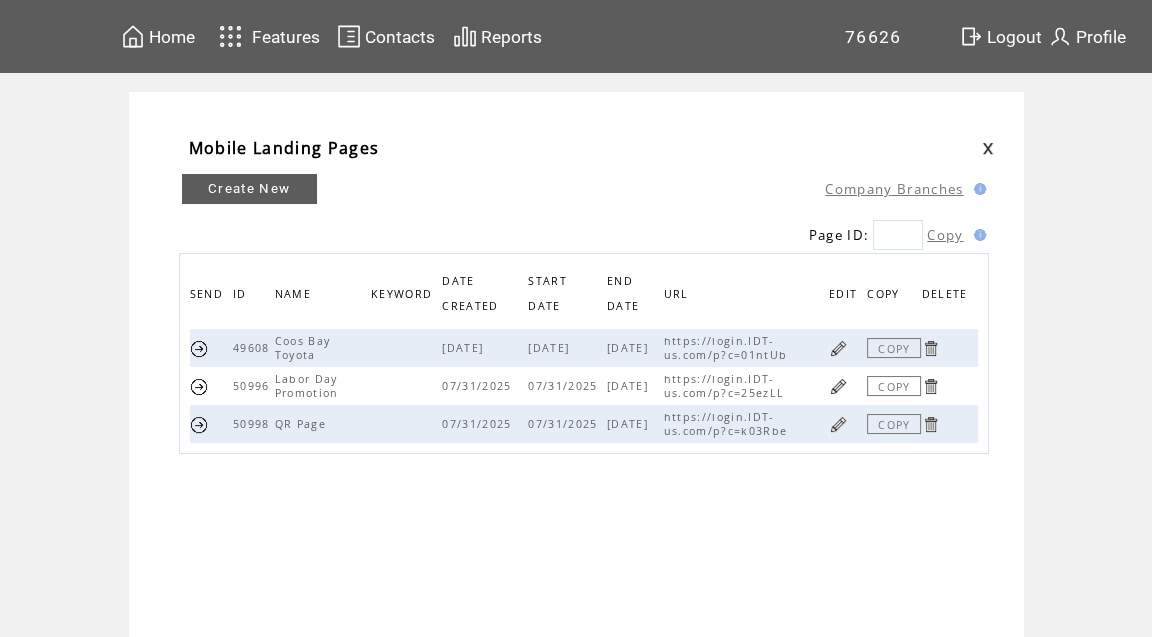 click at bounding box center (199, 386) 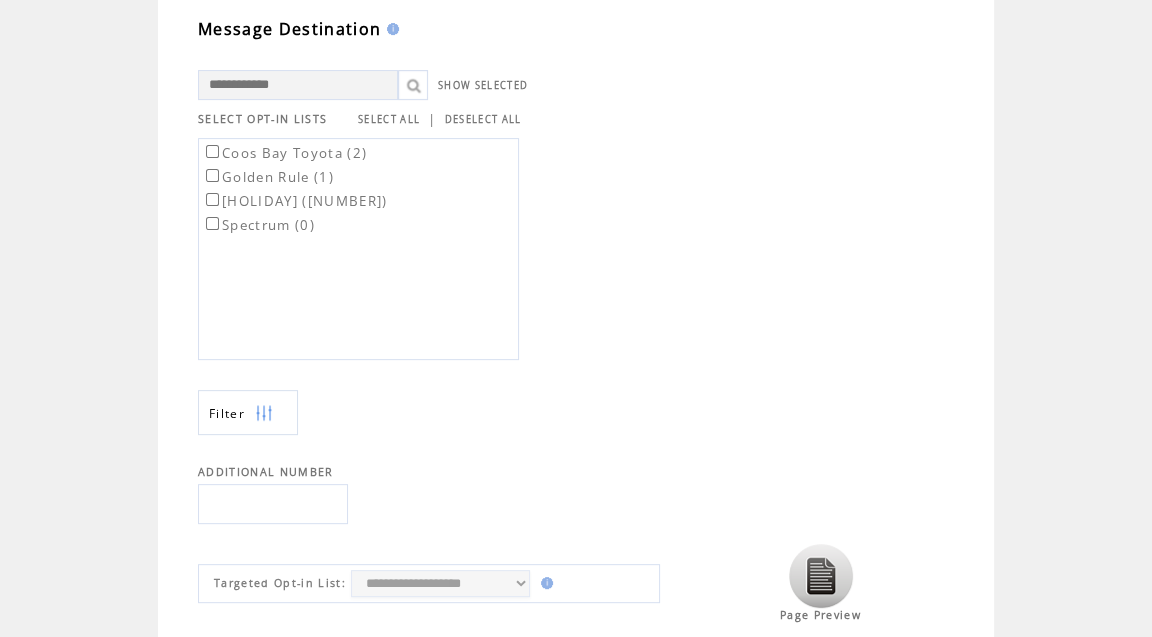scroll, scrollTop: 523, scrollLeft: 0, axis: vertical 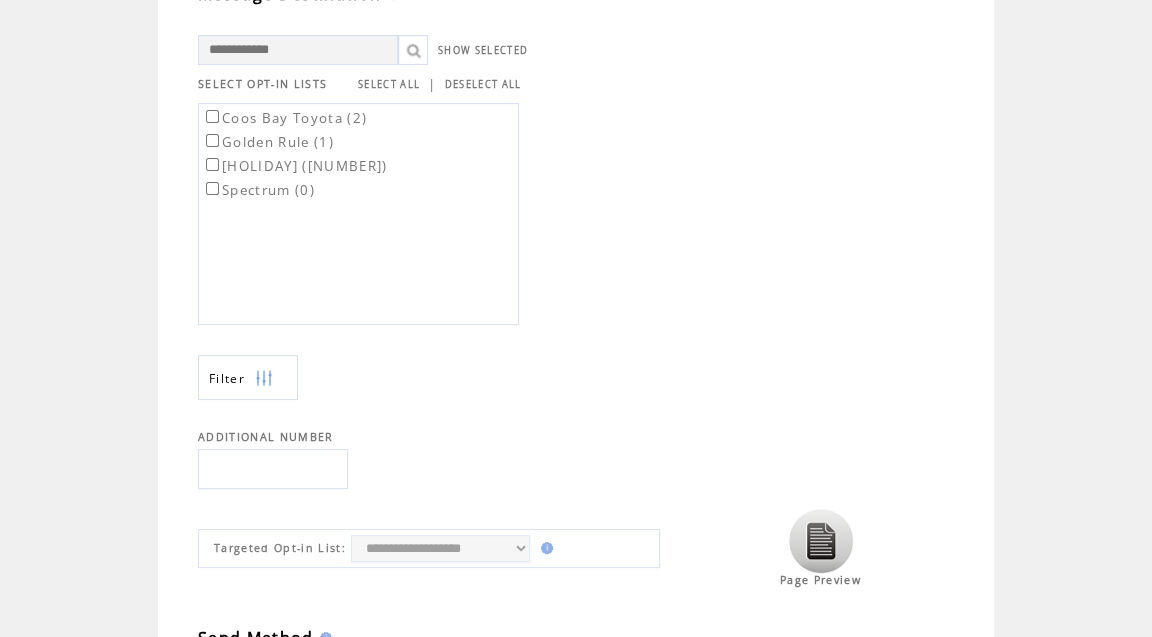 click at bounding box center [273, 469] 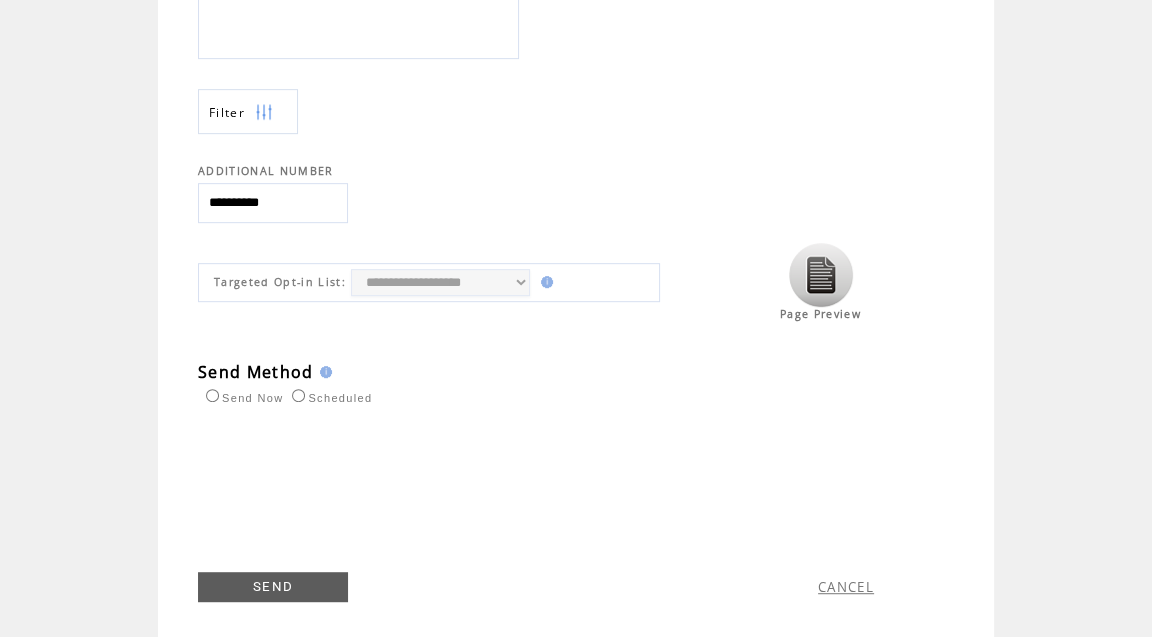 scroll, scrollTop: 814, scrollLeft: 0, axis: vertical 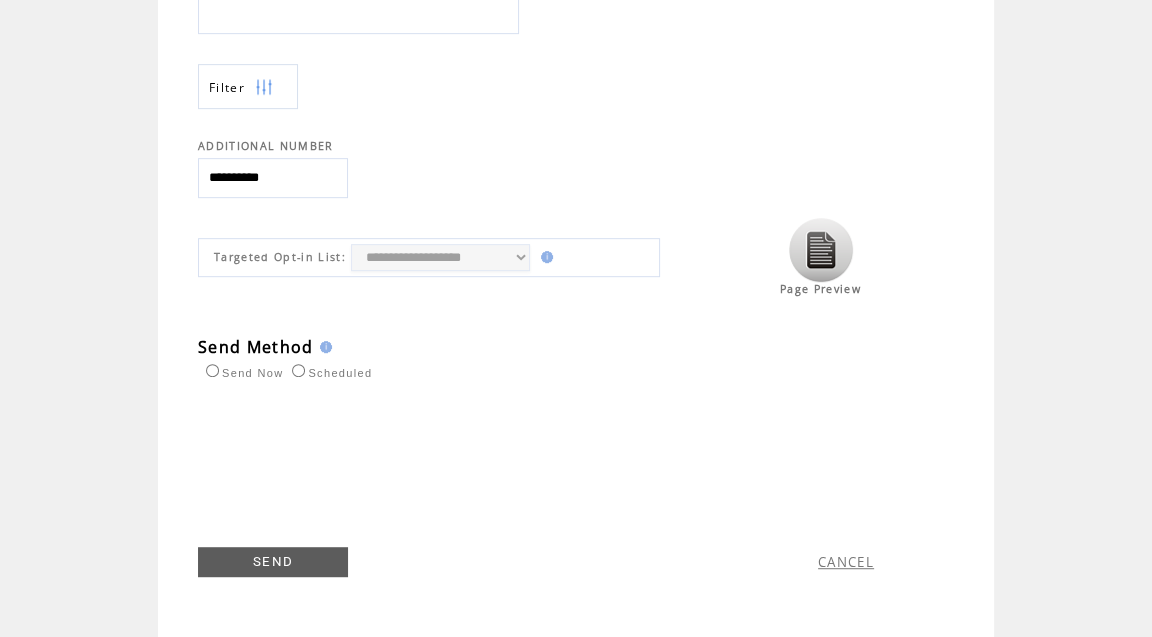 type on "**********" 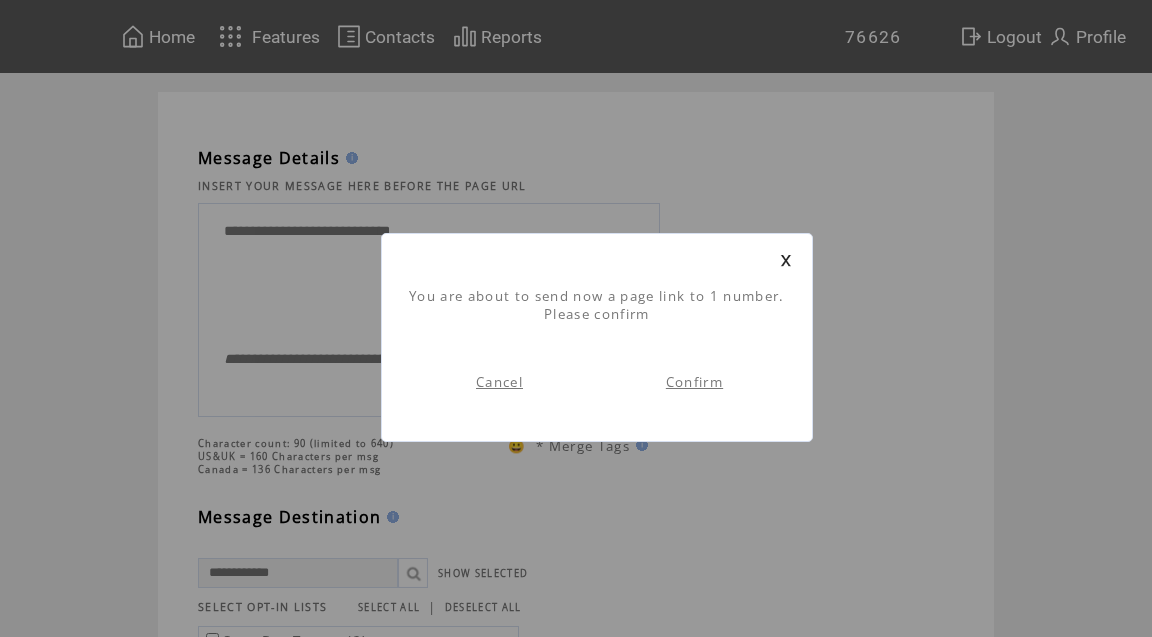 scroll, scrollTop: 0, scrollLeft: 0, axis: both 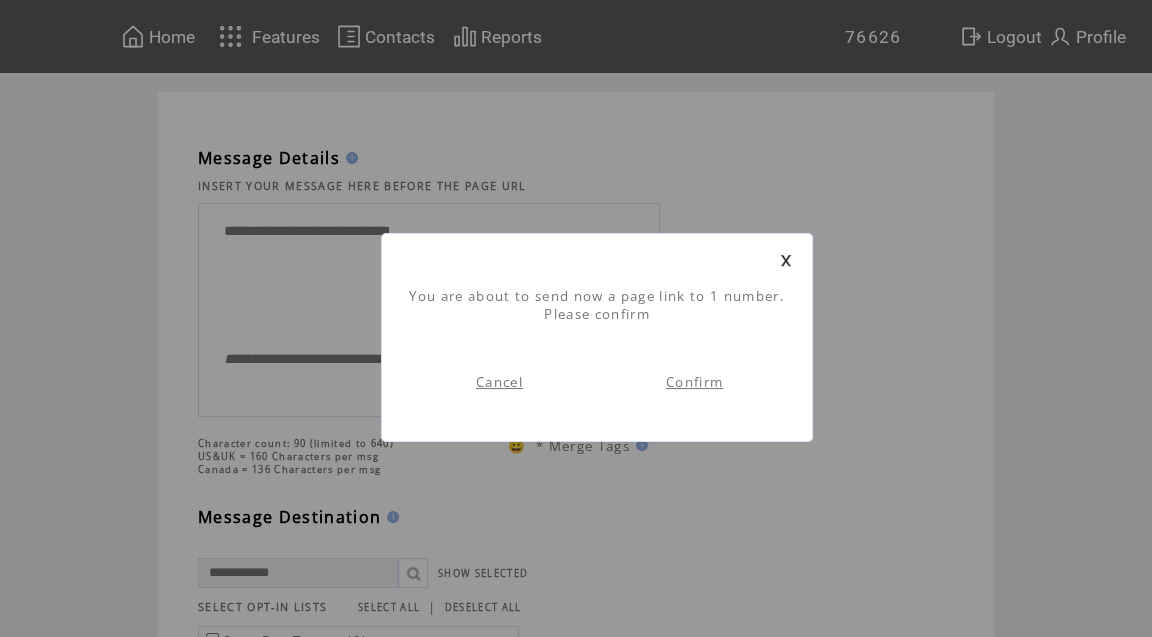 click on "Confirm" at bounding box center [694, 382] 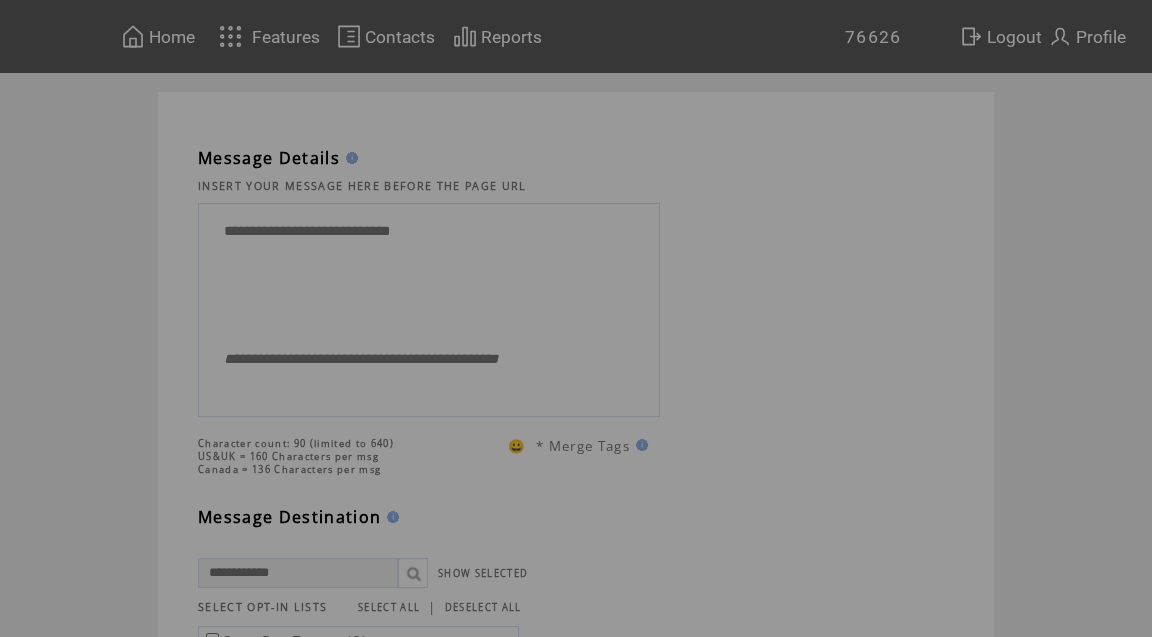 scroll, scrollTop: 0, scrollLeft: 0, axis: both 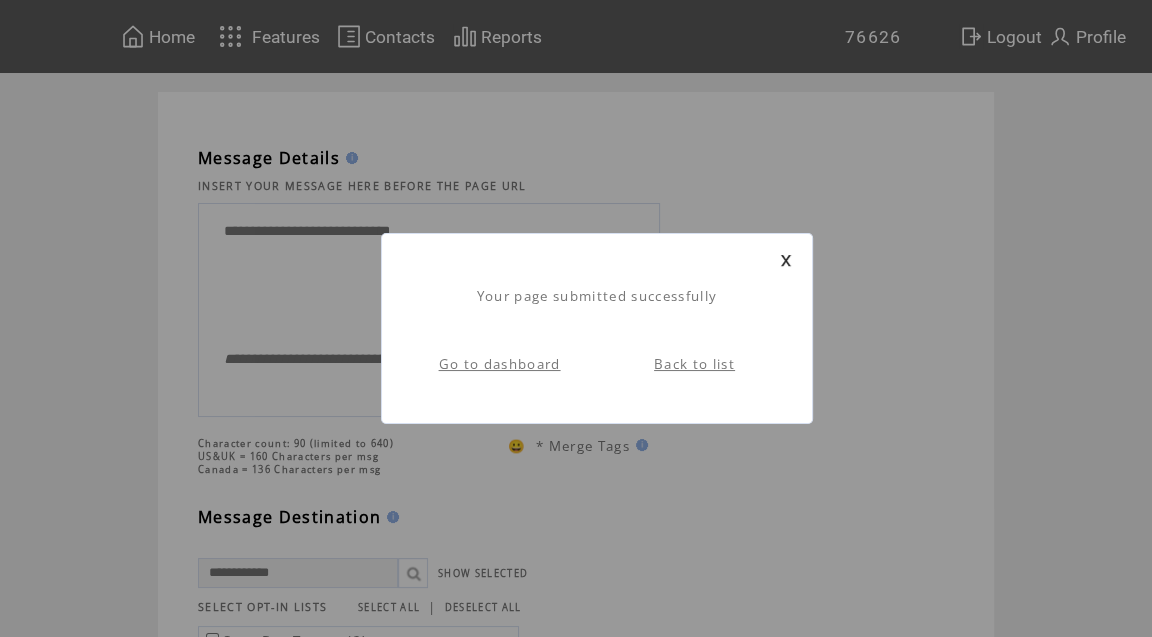 click at bounding box center [786, 260] 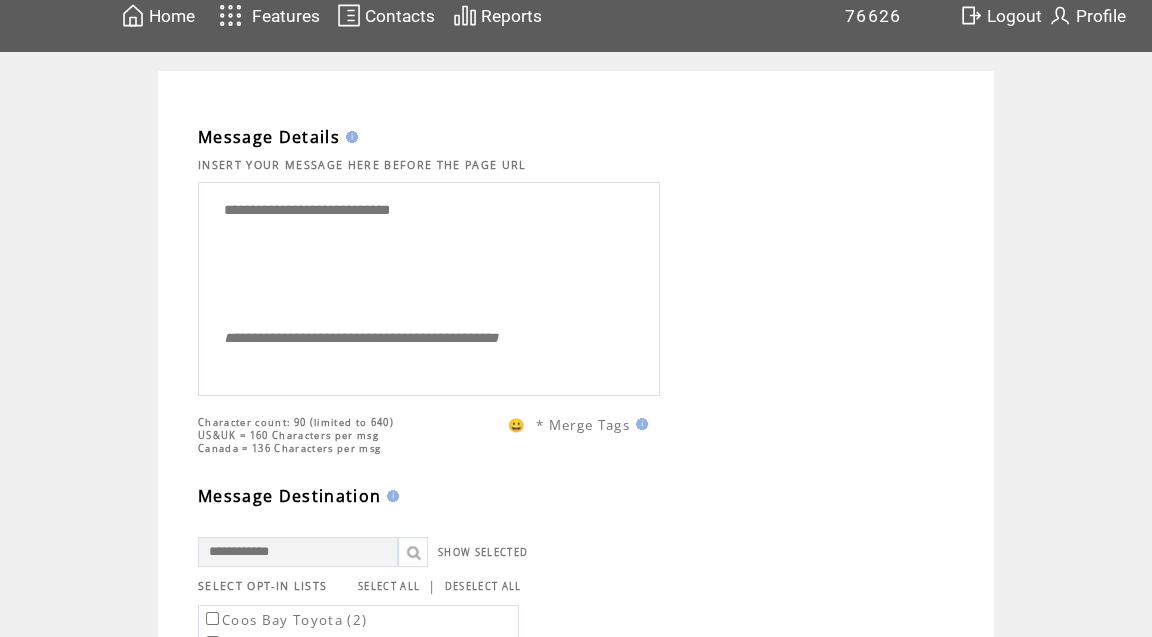 scroll, scrollTop: 0, scrollLeft: 0, axis: both 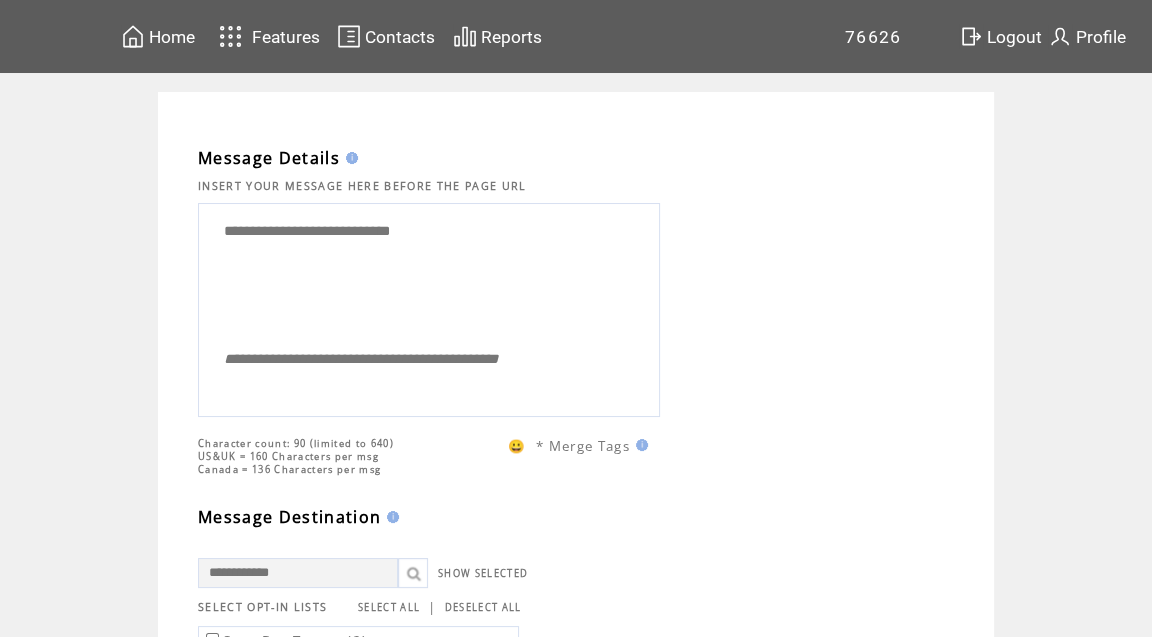 click on "Home" at bounding box center [172, 37] 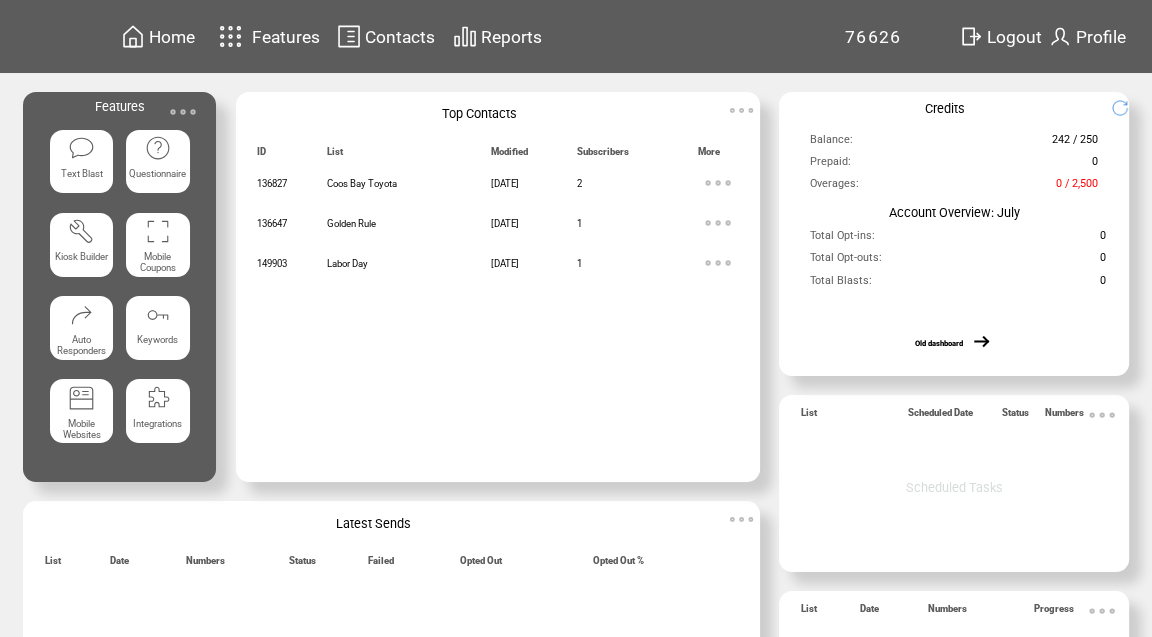 scroll, scrollTop: 0, scrollLeft: 0, axis: both 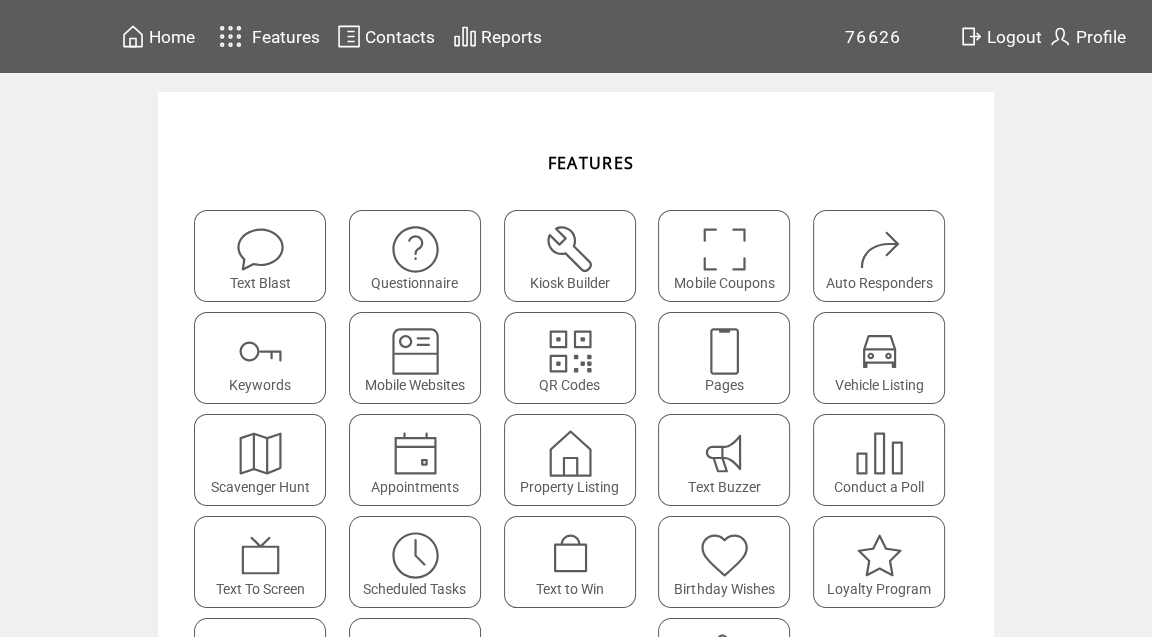 click at bounding box center (724, 351) 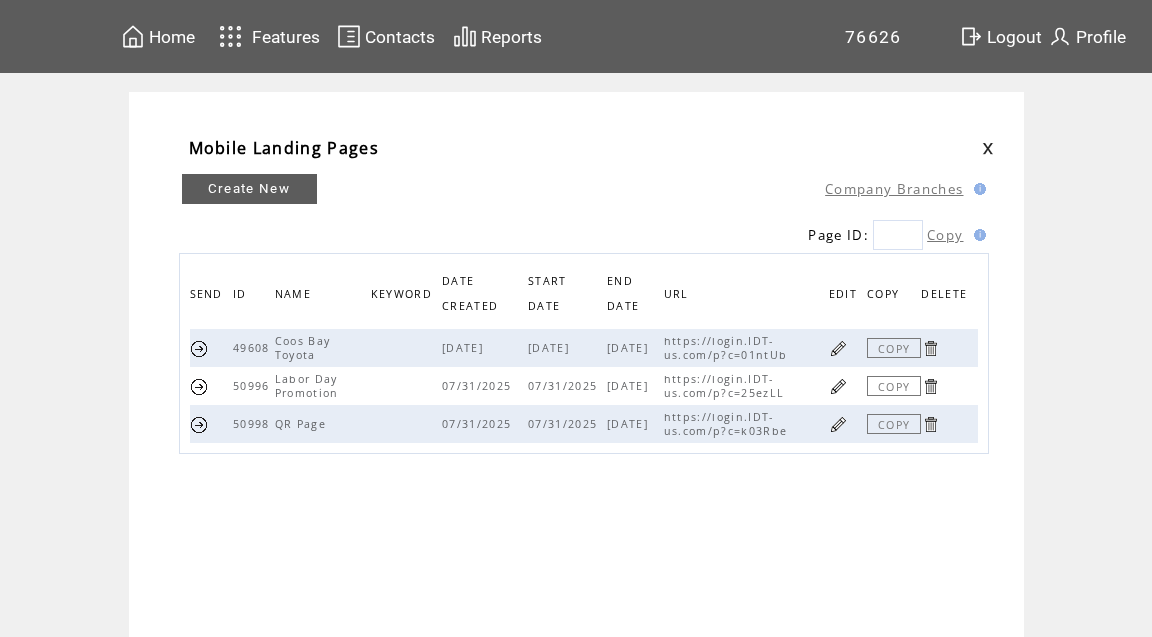 scroll, scrollTop: 0, scrollLeft: 0, axis: both 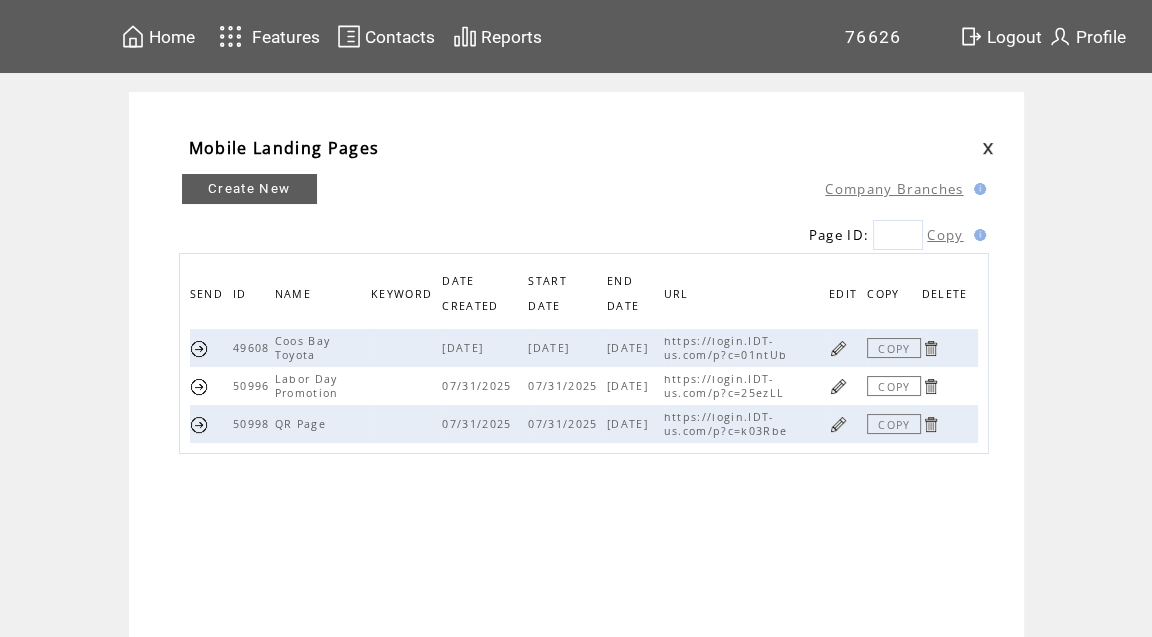click at bounding box center (199, 386) 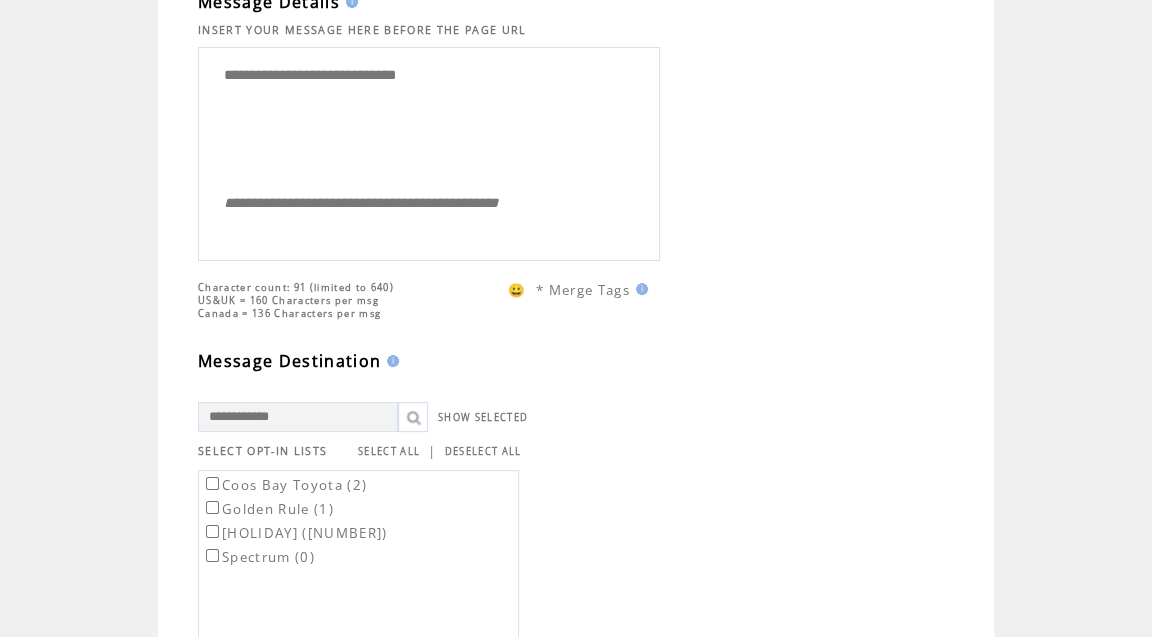 scroll, scrollTop: 0, scrollLeft: 0, axis: both 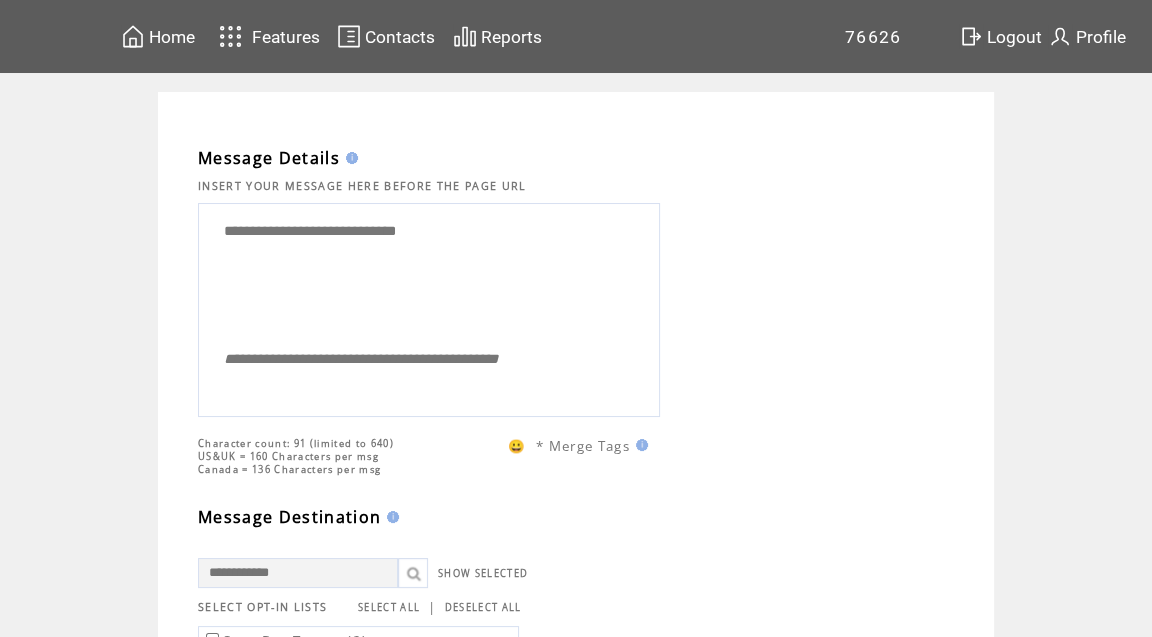 click on "Home" at bounding box center [172, 37] 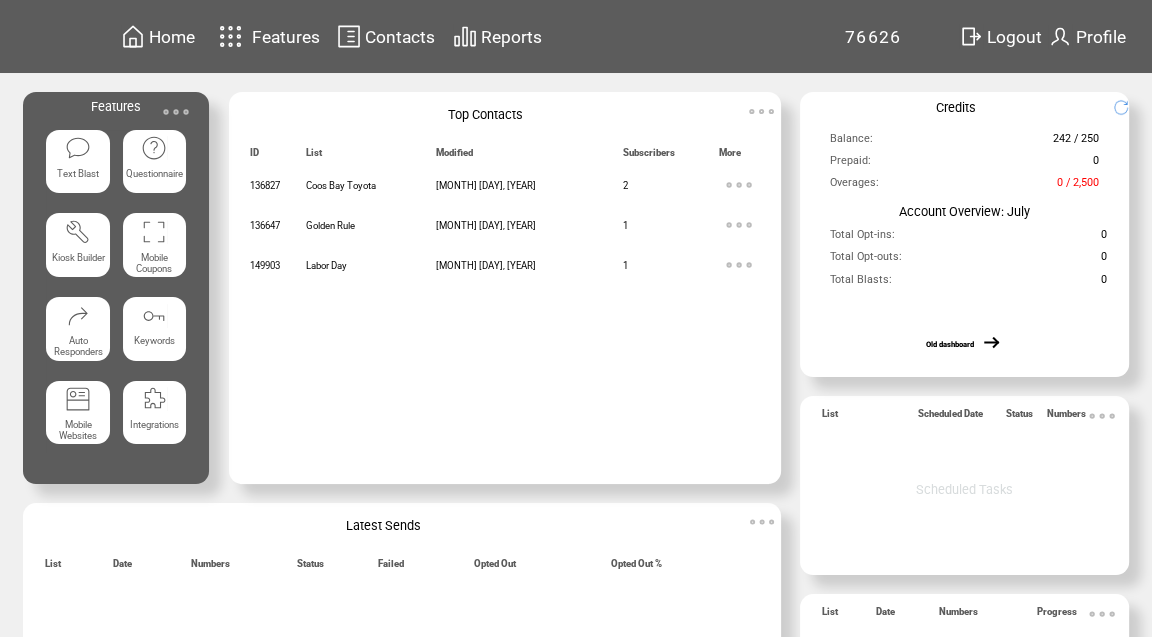 scroll, scrollTop: 0, scrollLeft: 0, axis: both 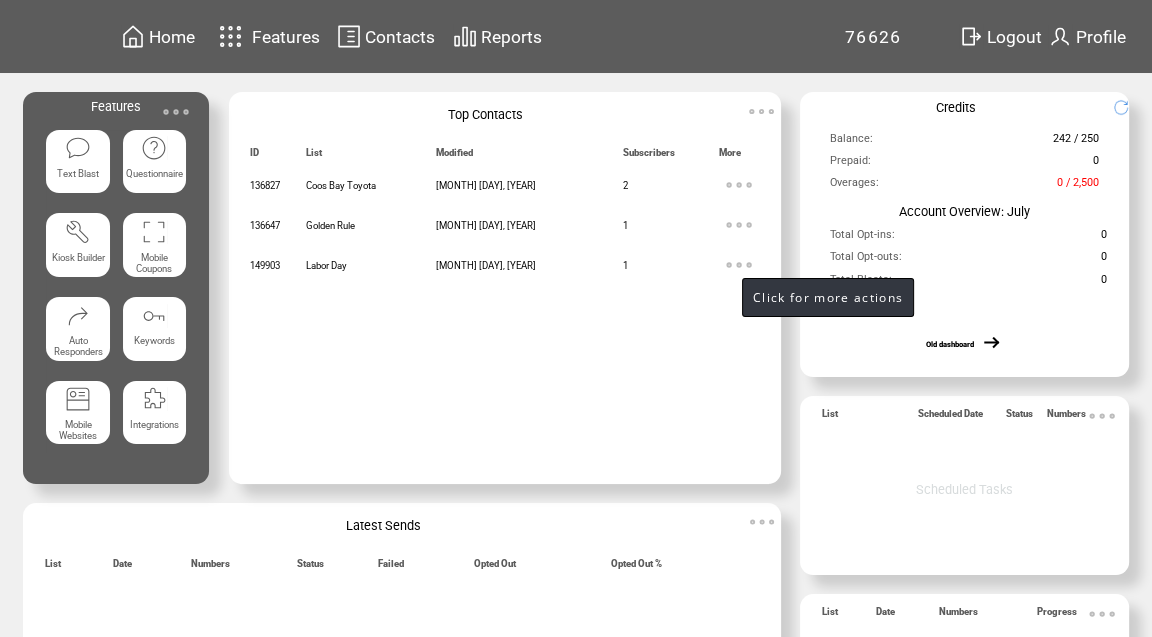 click at bounding box center (739, 265) 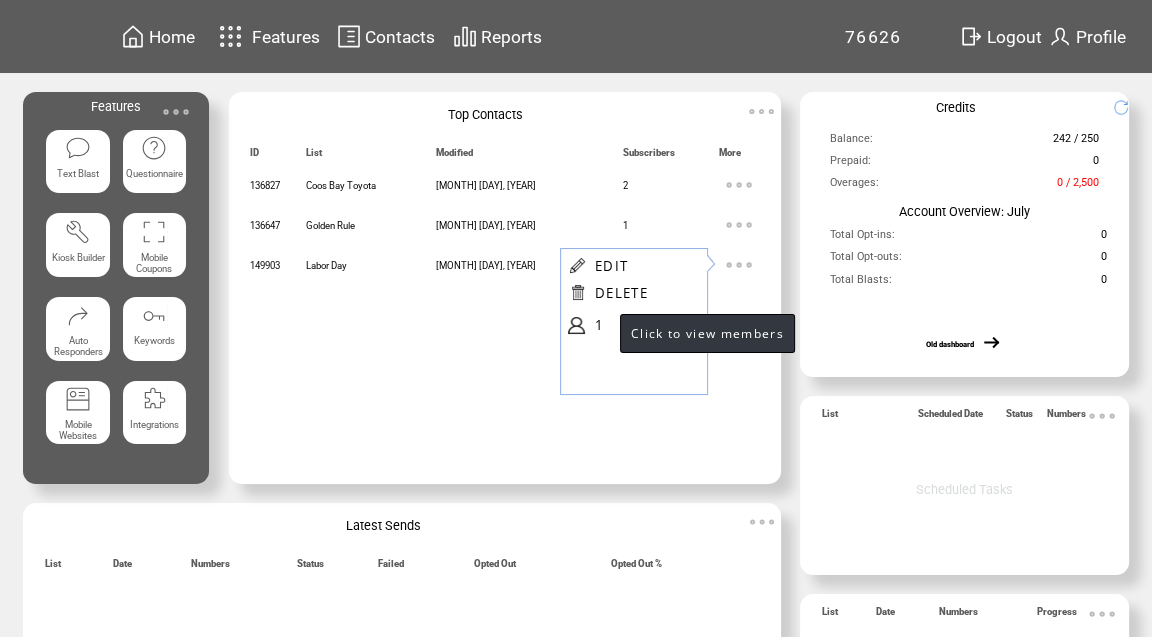 click on "1" at bounding box center [645, 325] 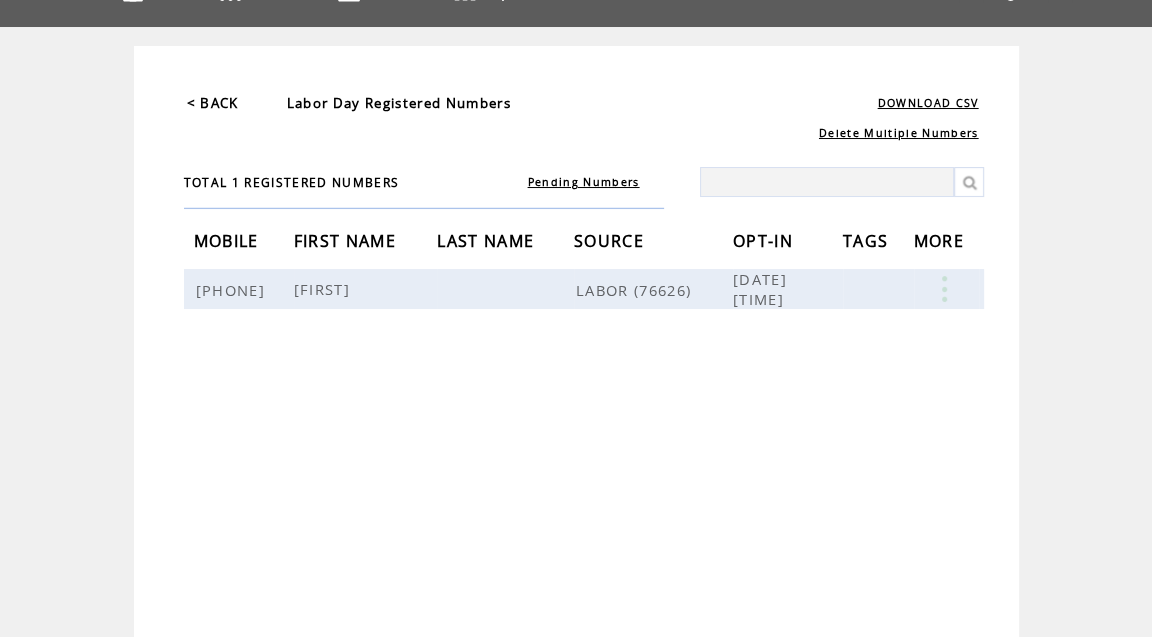 scroll, scrollTop: 0, scrollLeft: 0, axis: both 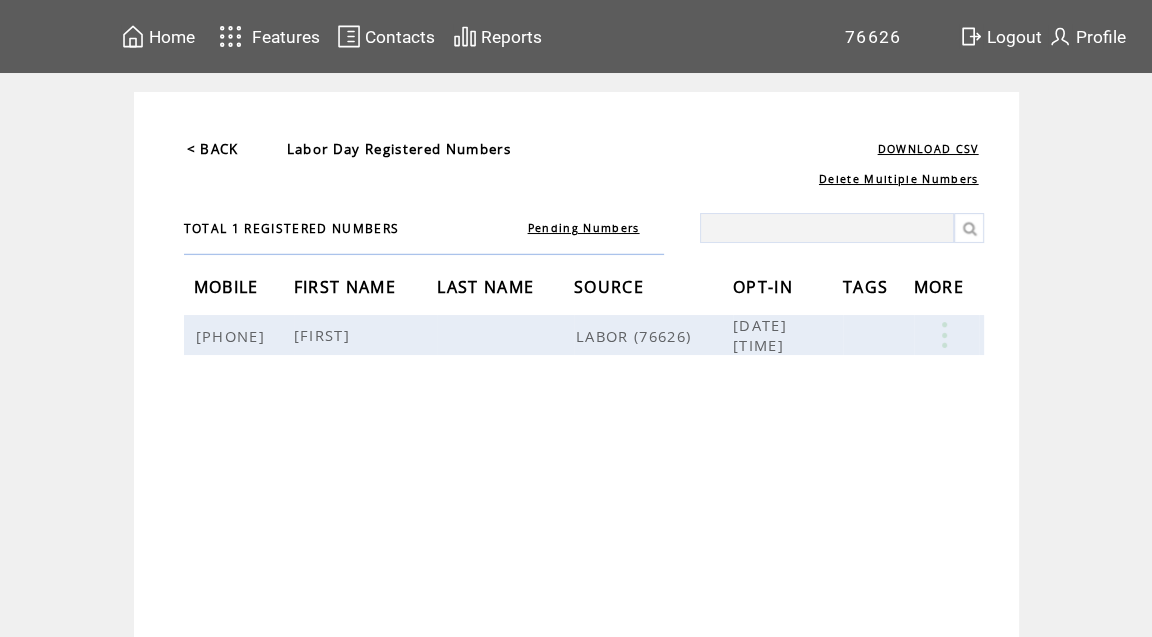 click on "< BACK" at bounding box center (213, 149) 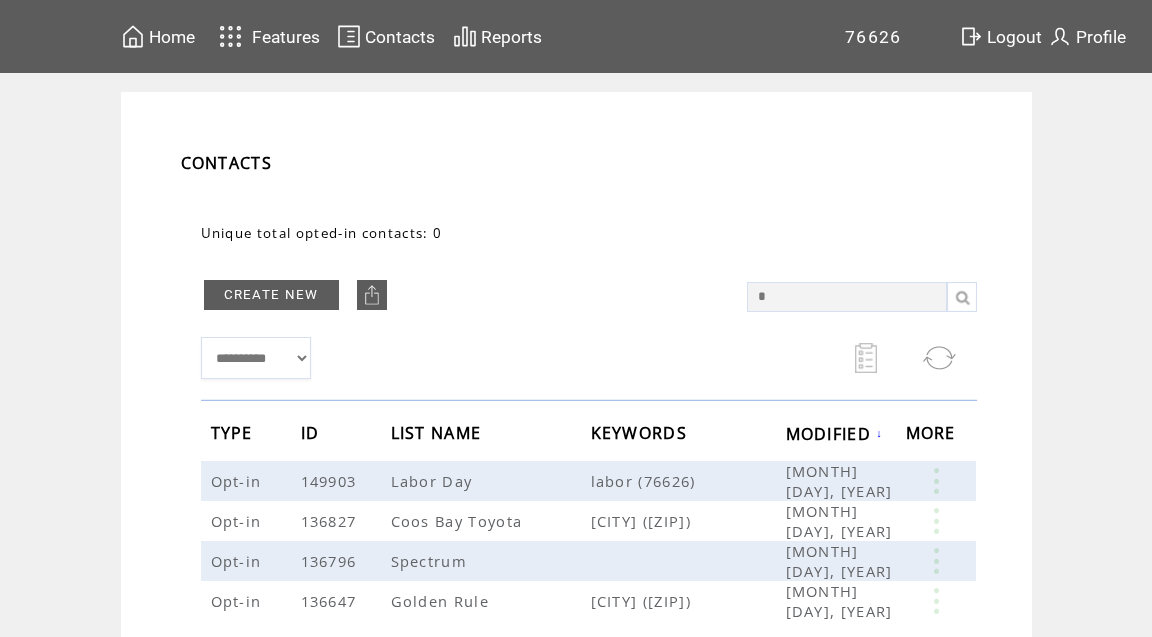 scroll, scrollTop: 0, scrollLeft: 0, axis: both 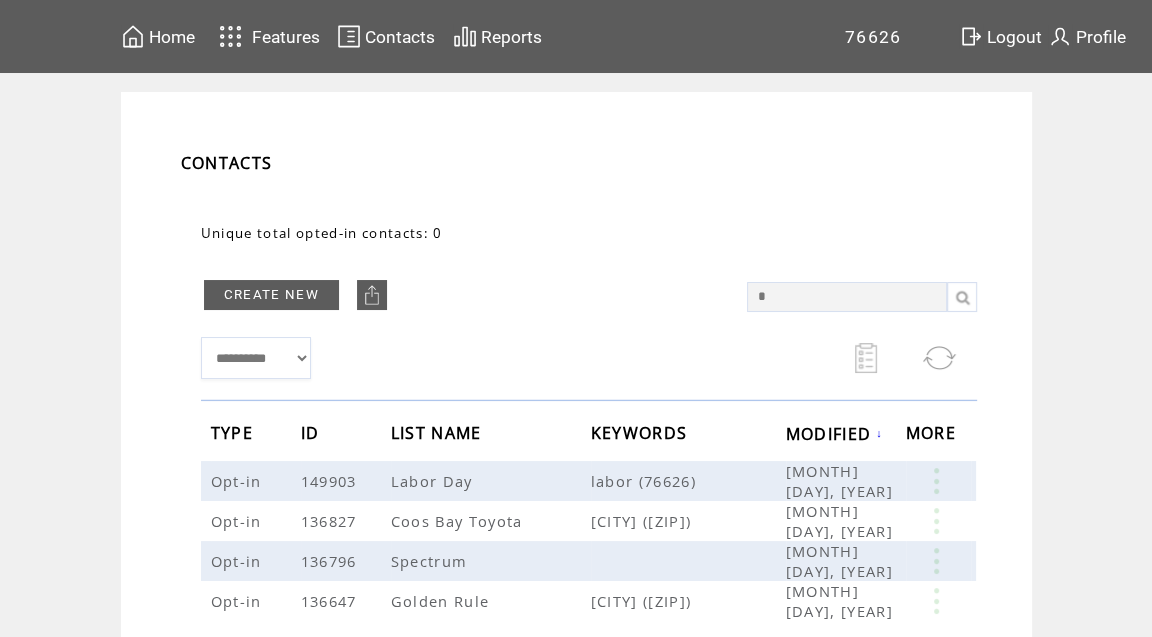click on "Home" at bounding box center (172, 37) 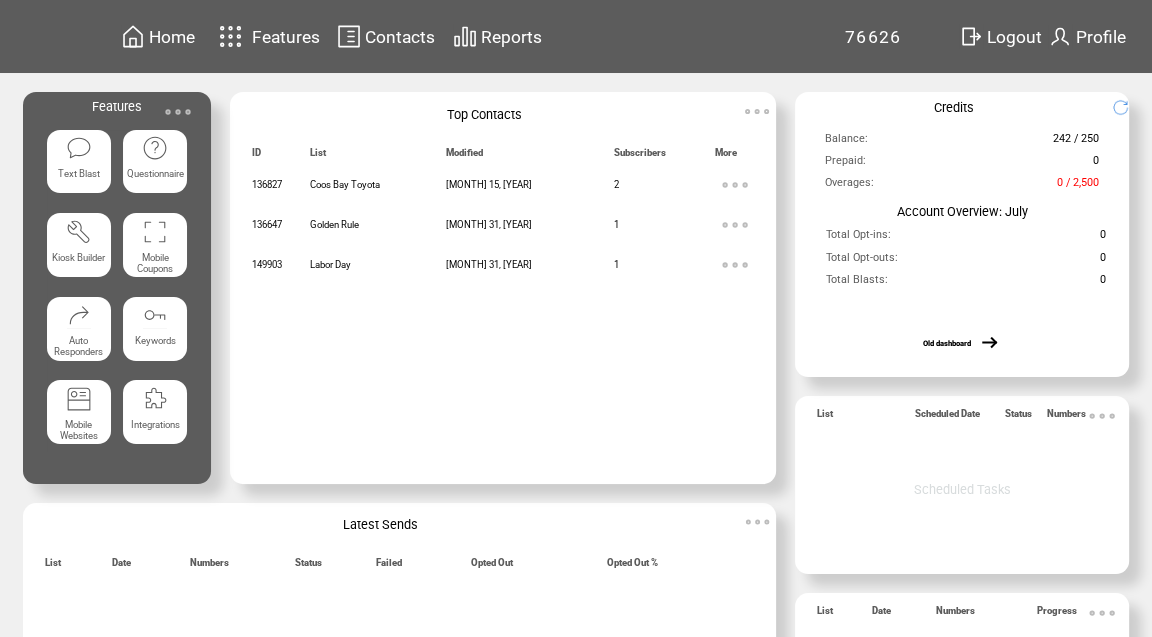 scroll, scrollTop: 0, scrollLeft: 0, axis: both 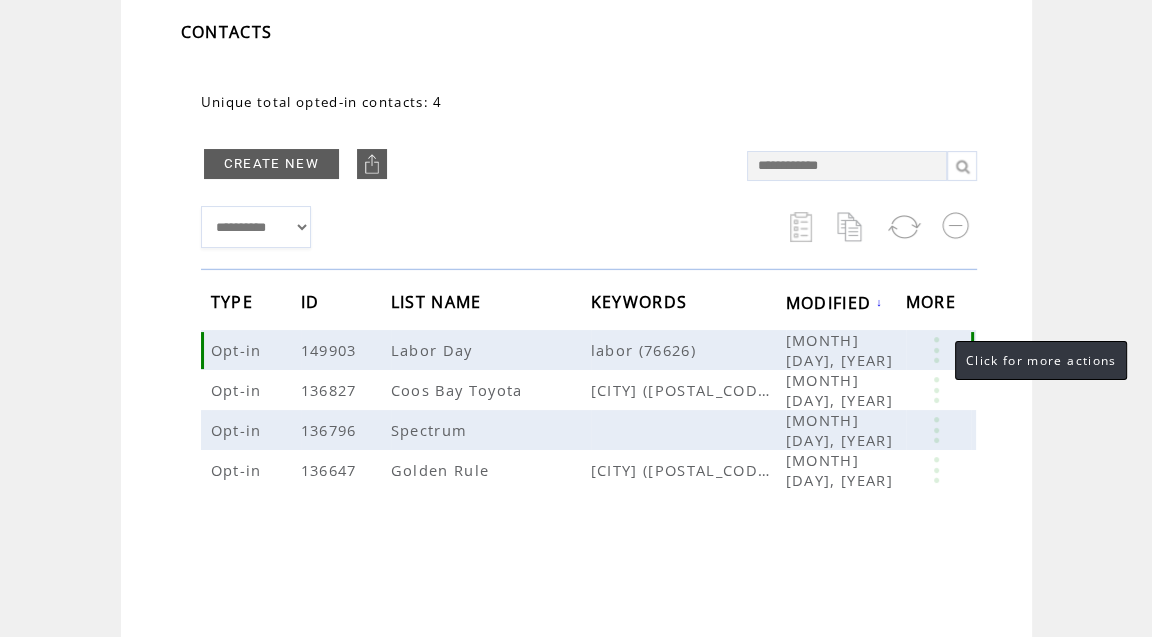 click at bounding box center (936, 350) 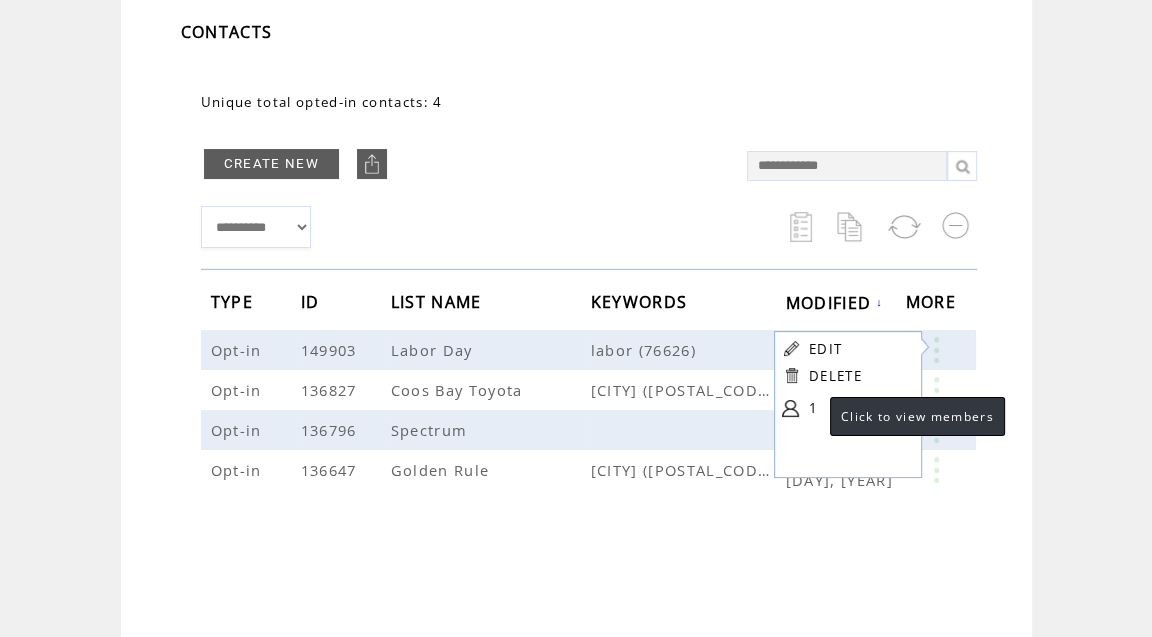 click on "1" at bounding box center [859, 408] 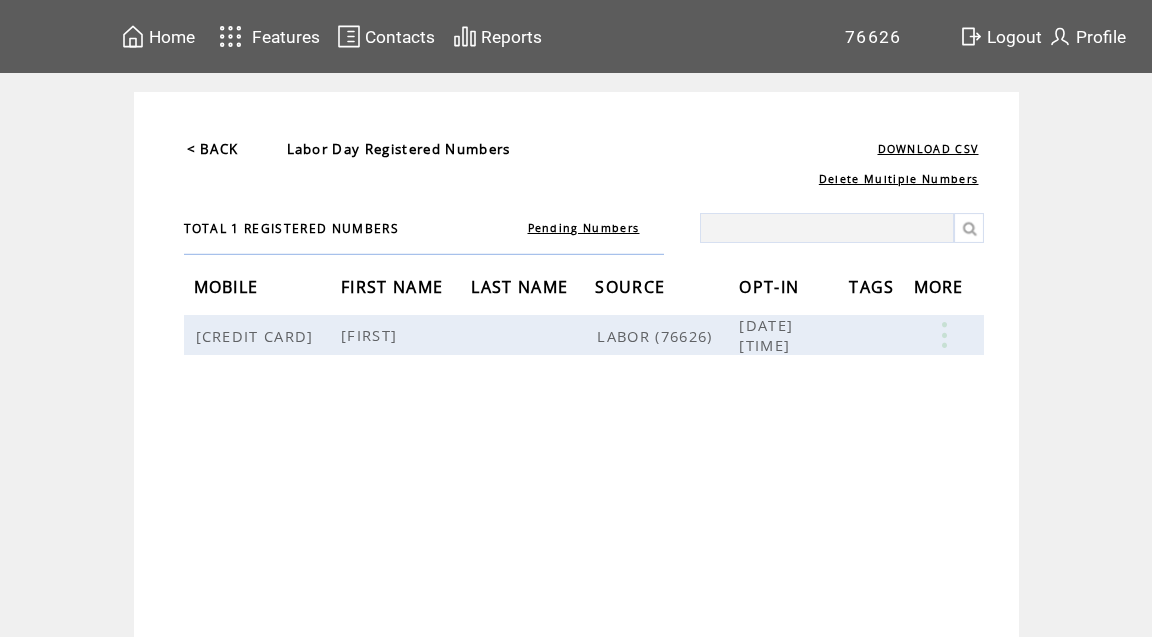 scroll, scrollTop: 0, scrollLeft: 0, axis: both 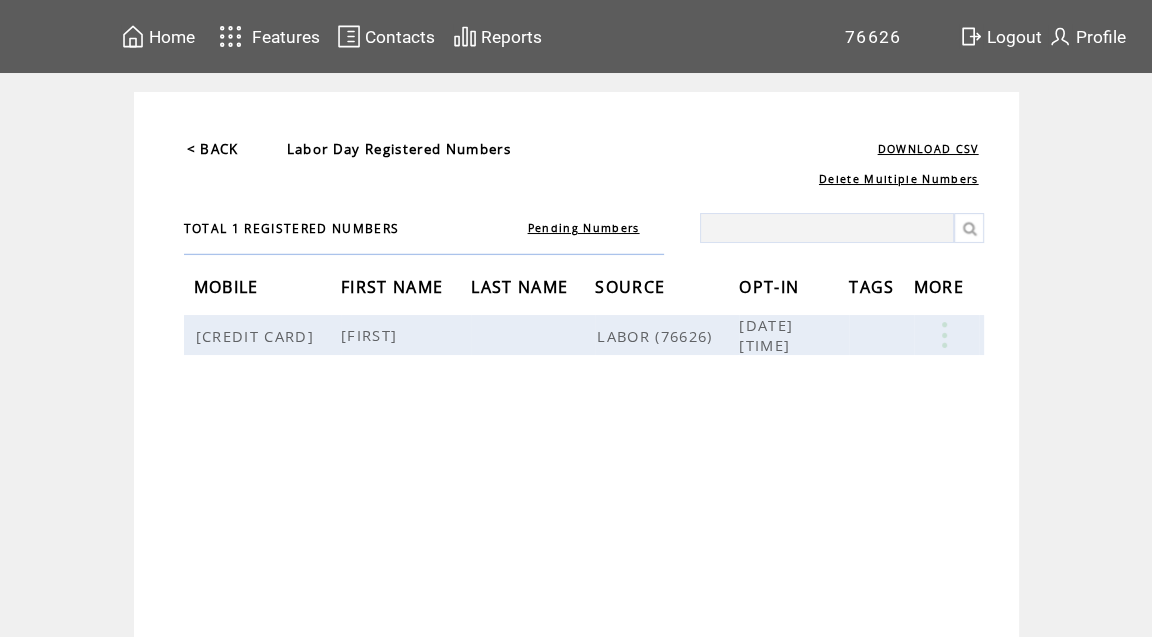 click on "< BACK" at bounding box center [213, 149] 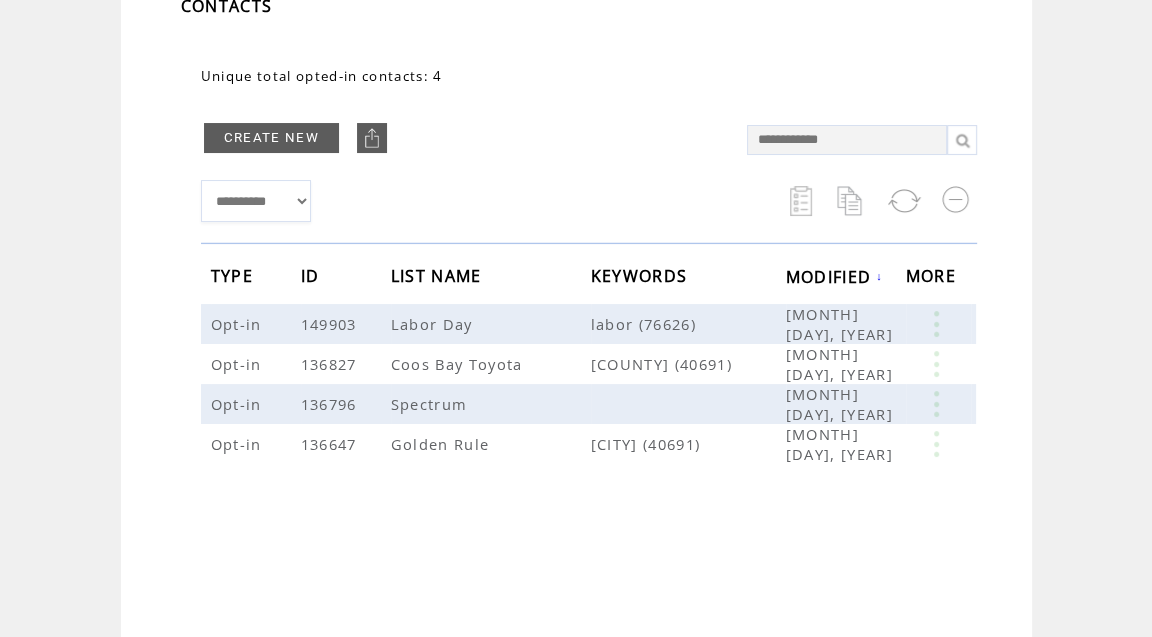 scroll, scrollTop: 163, scrollLeft: 0, axis: vertical 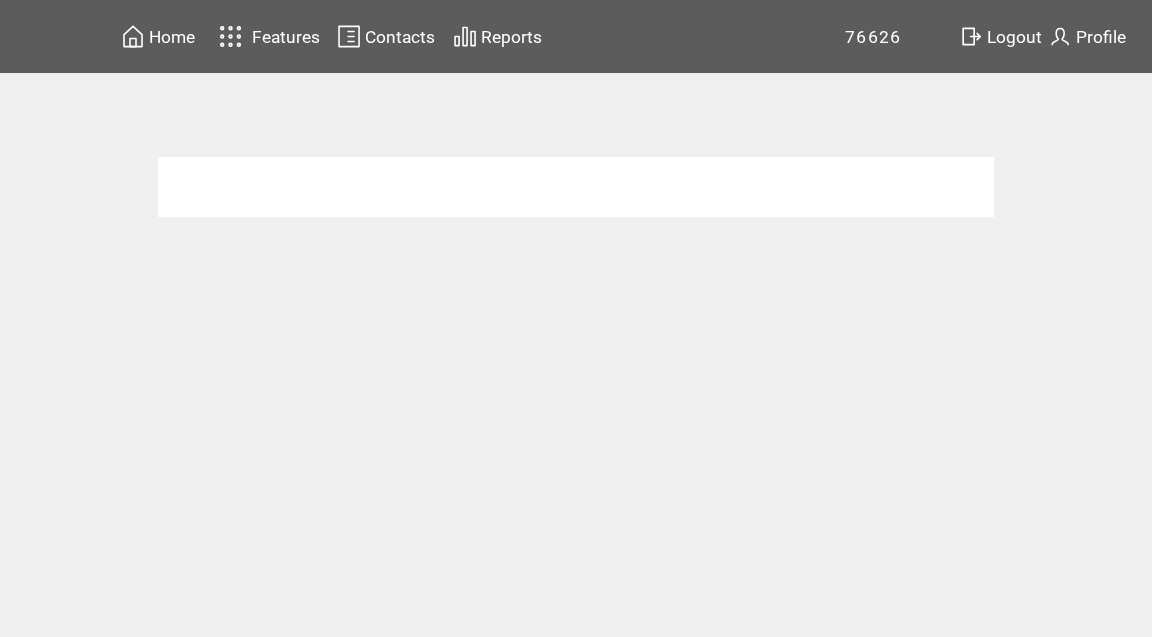 click on "Logout" at bounding box center (1014, 37) 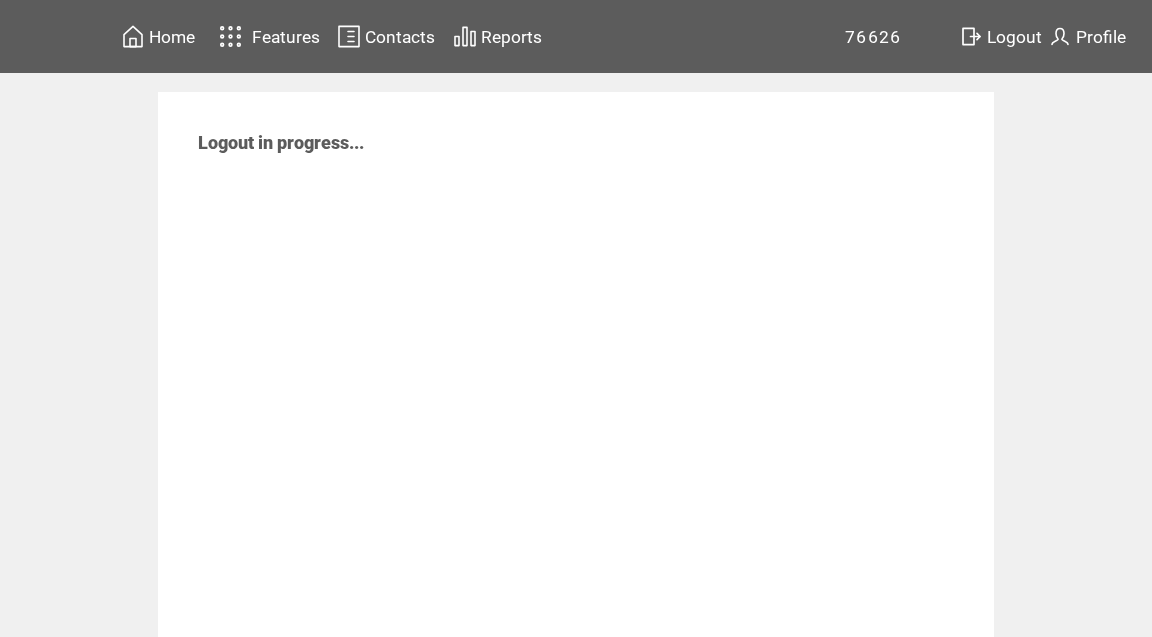 scroll, scrollTop: 0, scrollLeft: 0, axis: both 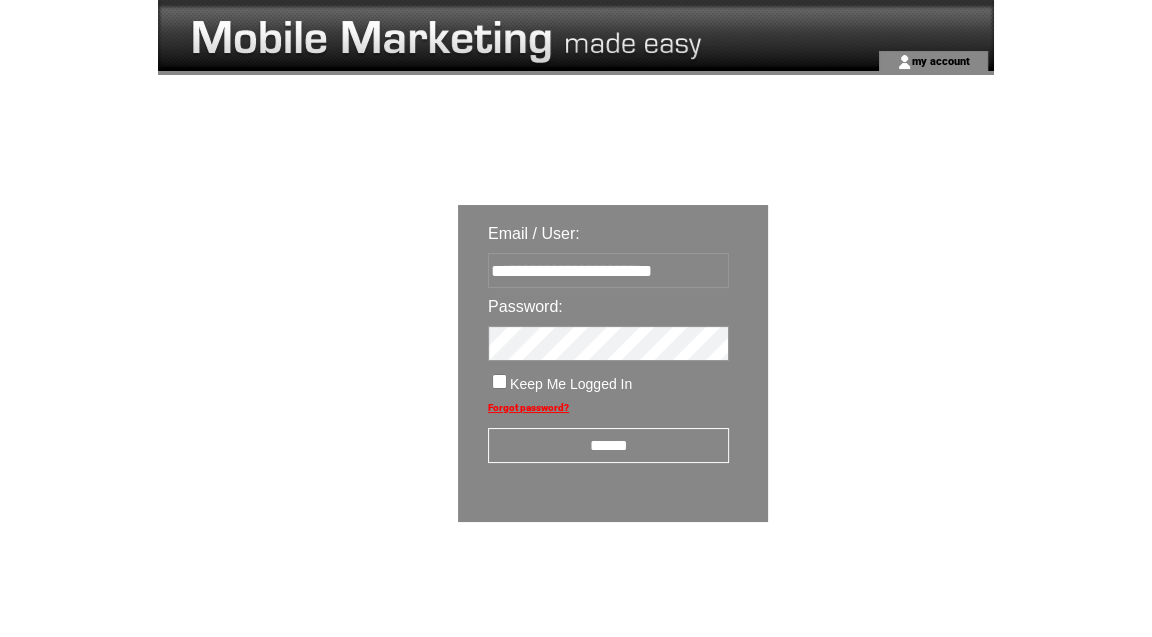 drag, startPoint x: 664, startPoint y: 271, endPoint x: 456, endPoint y: 257, distance: 208.47063 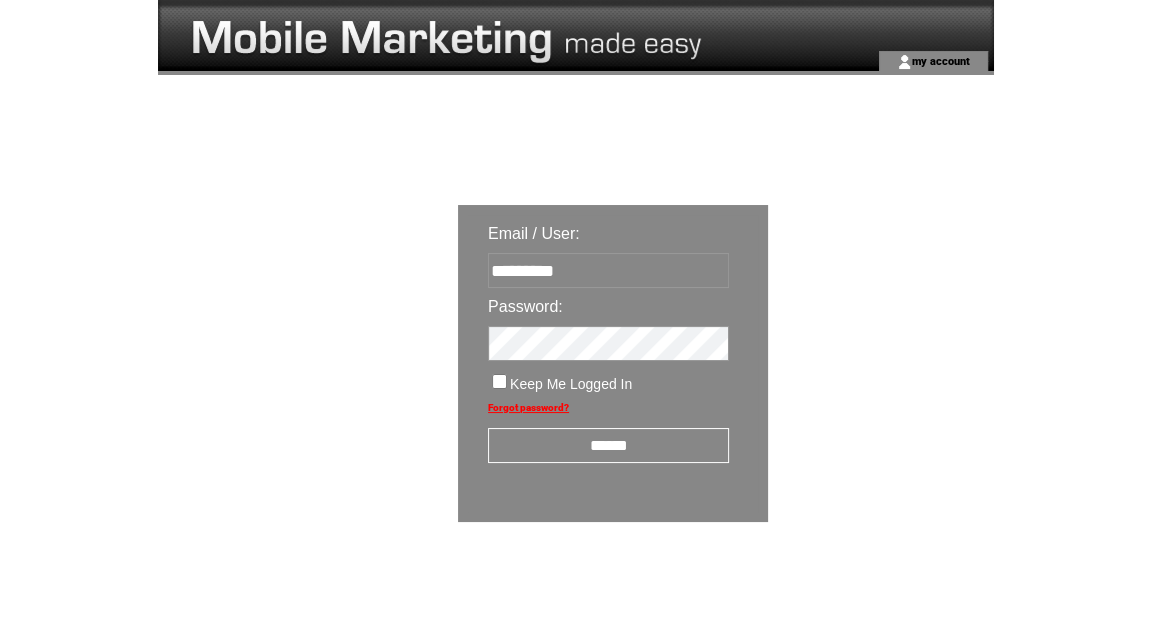 click on "*********" at bounding box center (608, 270) 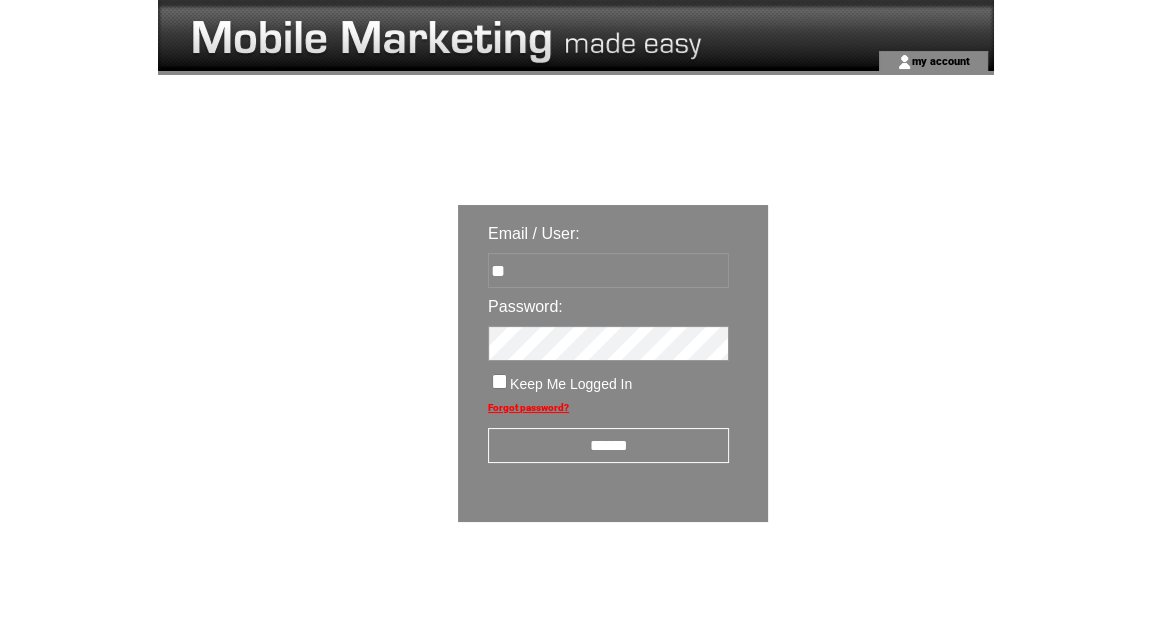 type on "*" 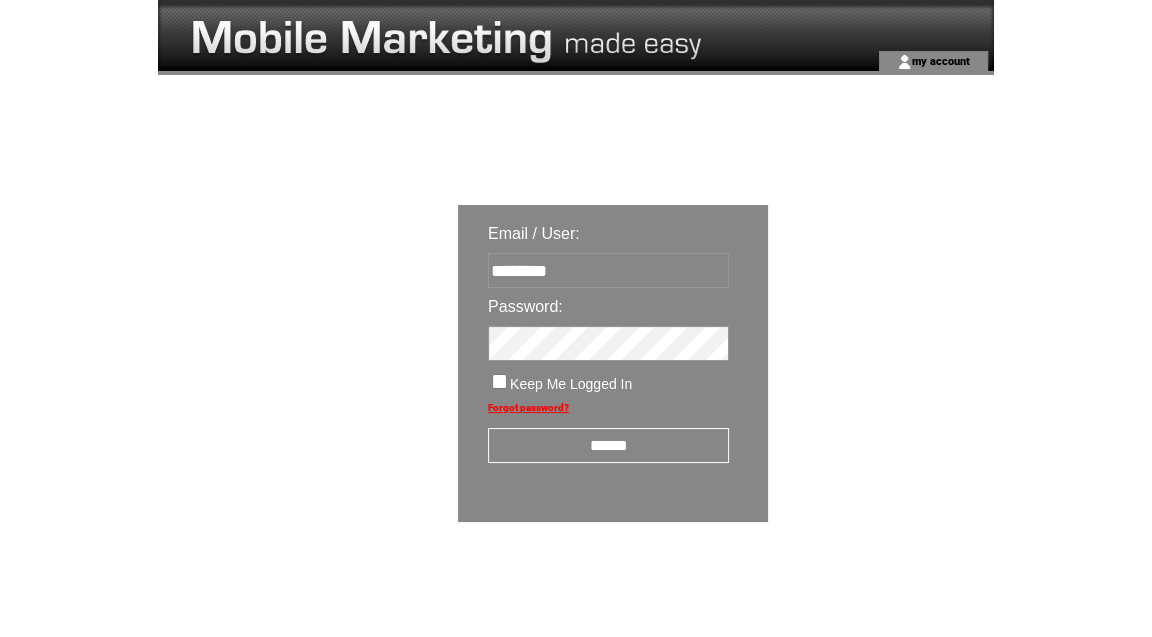 type on "********" 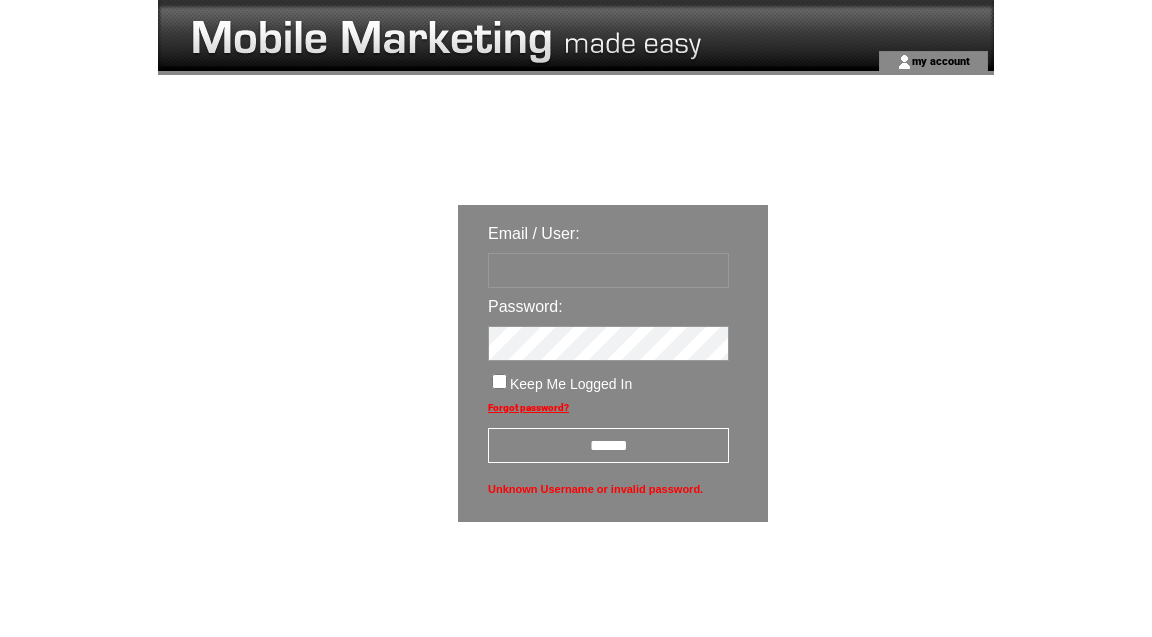scroll, scrollTop: 0, scrollLeft: 0, axis: both 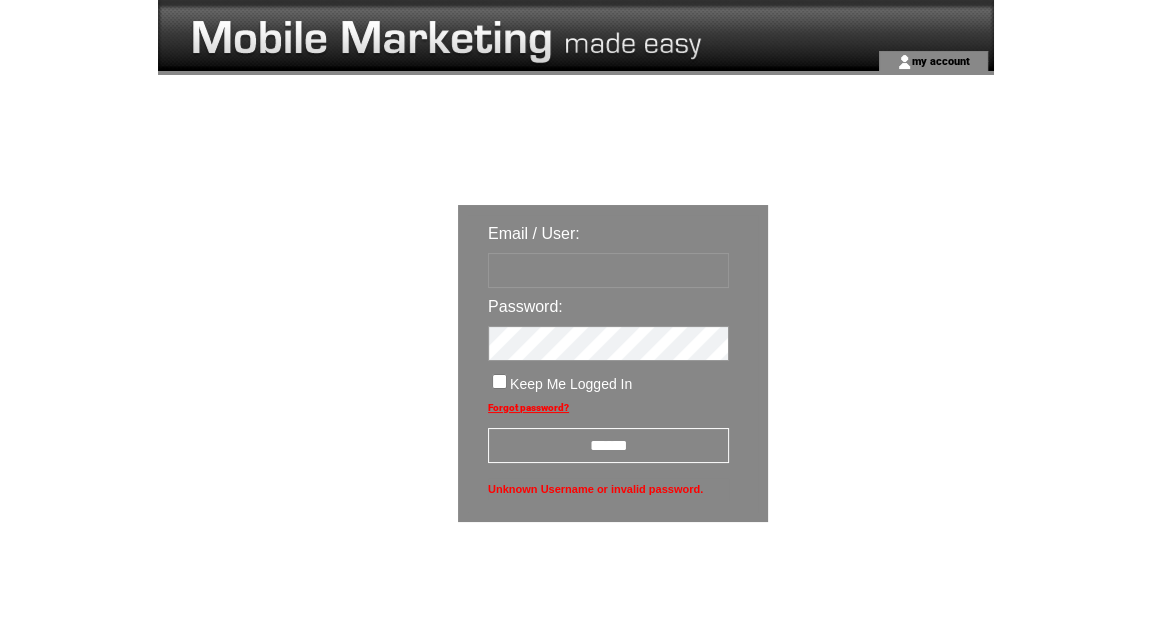 type on "**********" 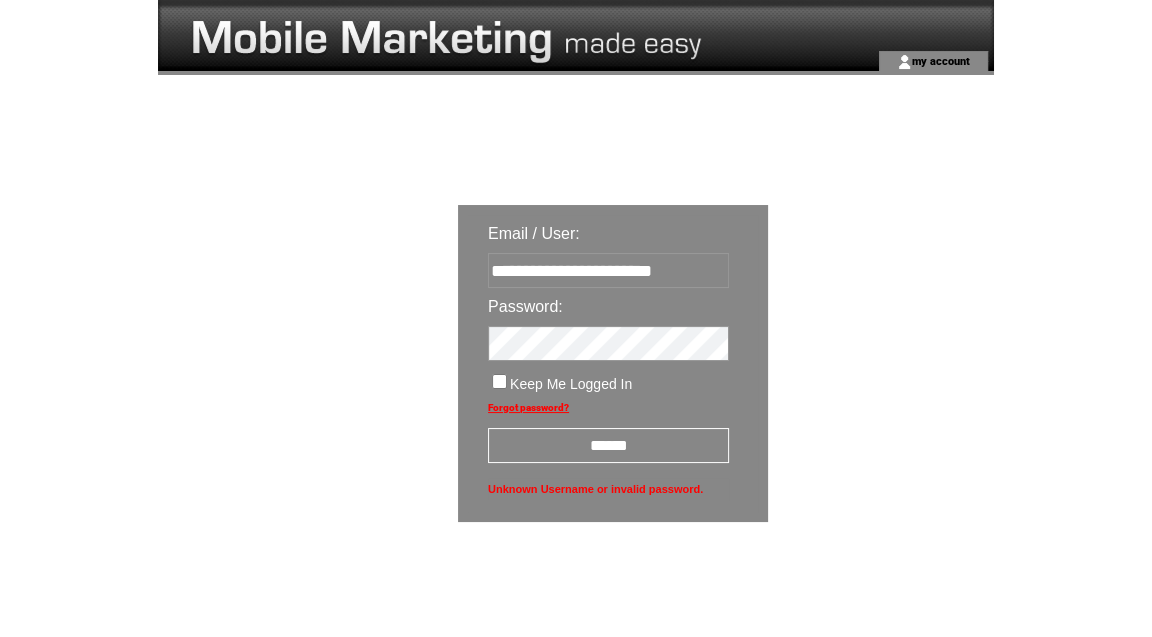 drag, startPoint x: 669, startPoint y: 269, endPoint x: 617, endPoint y: 269, distance: 52 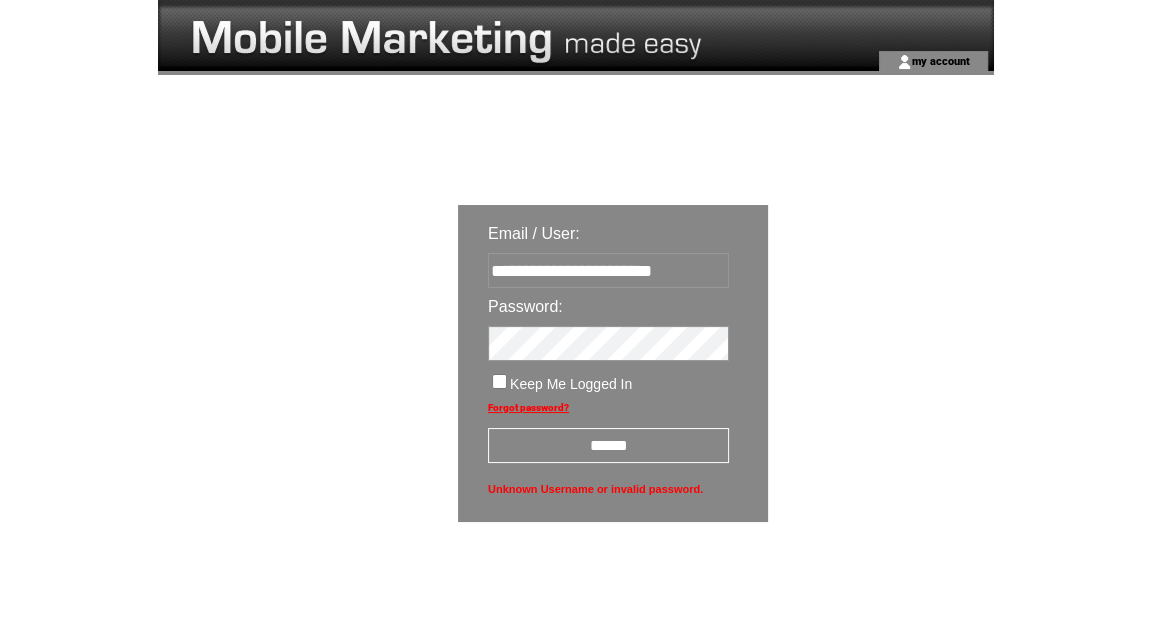 drag, startPoint x: 715, startPoint y: 273, endPoint x: 451, endPoint y: 266, distance: 264.09277 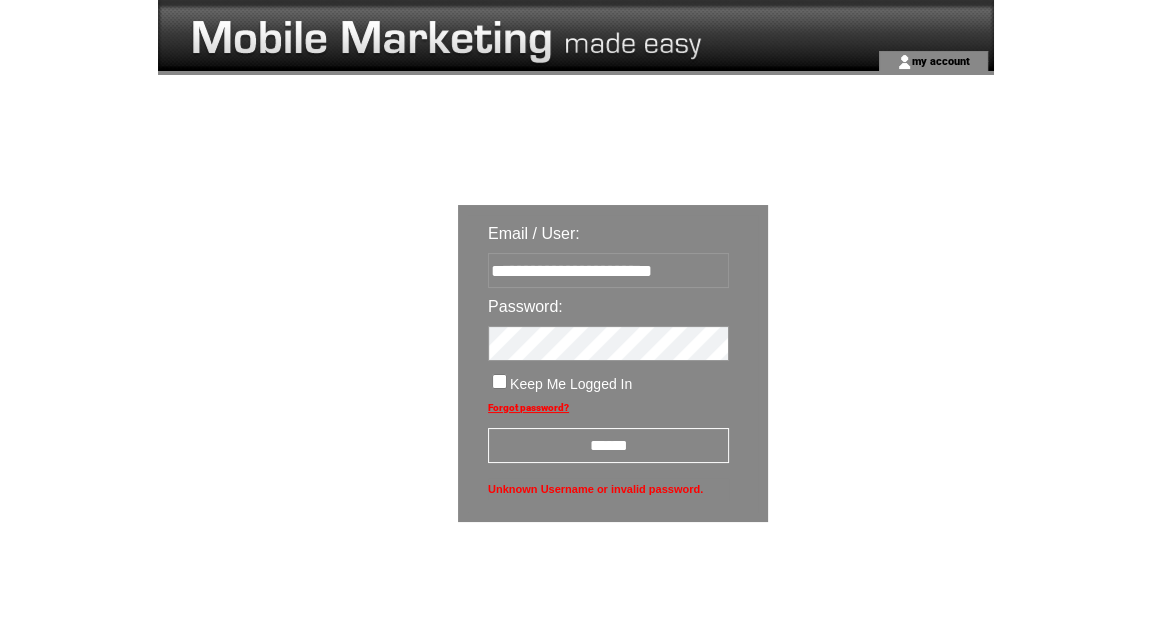 click on "**********" at bounding box center (726, 427) 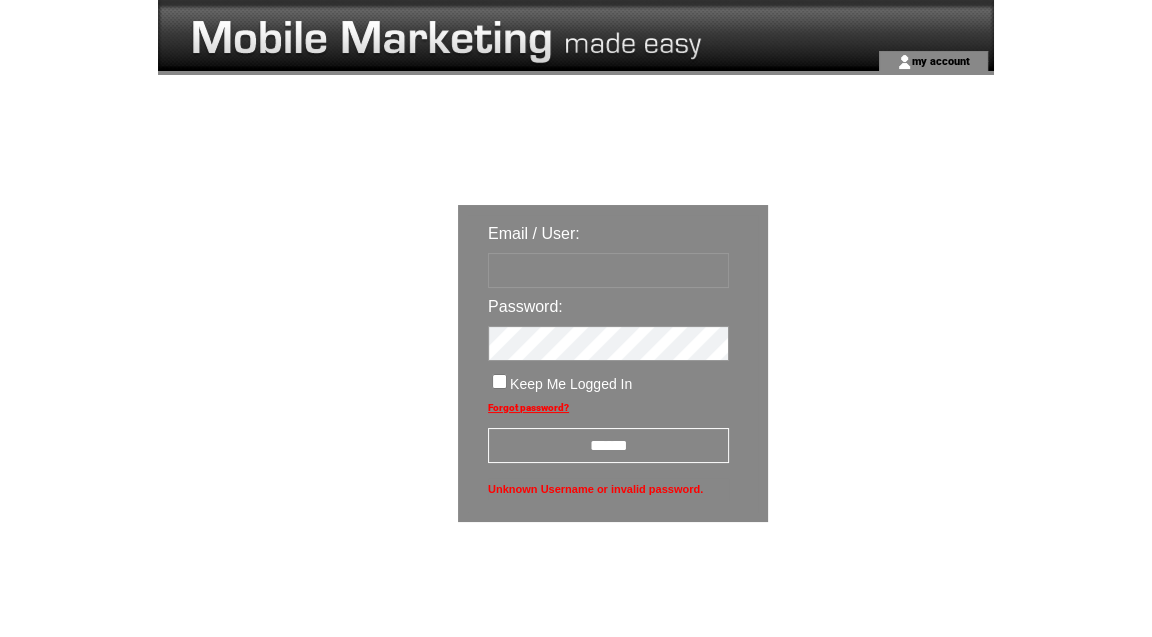 type 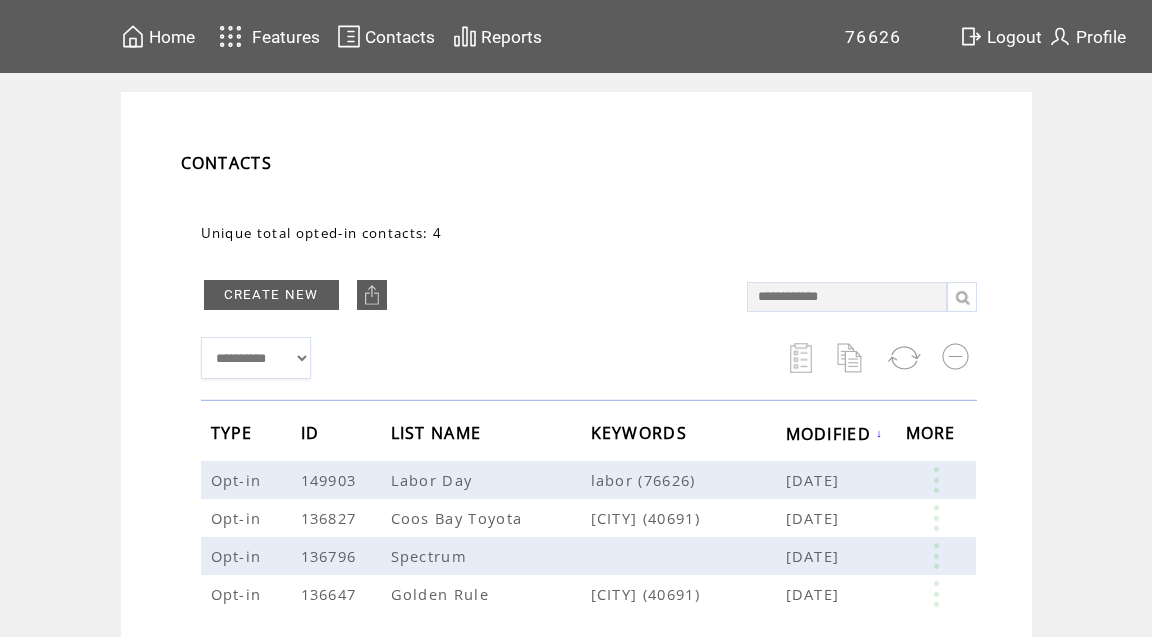 scroll, scrollTop: 163, scrollLeft: 0, axis: vertical 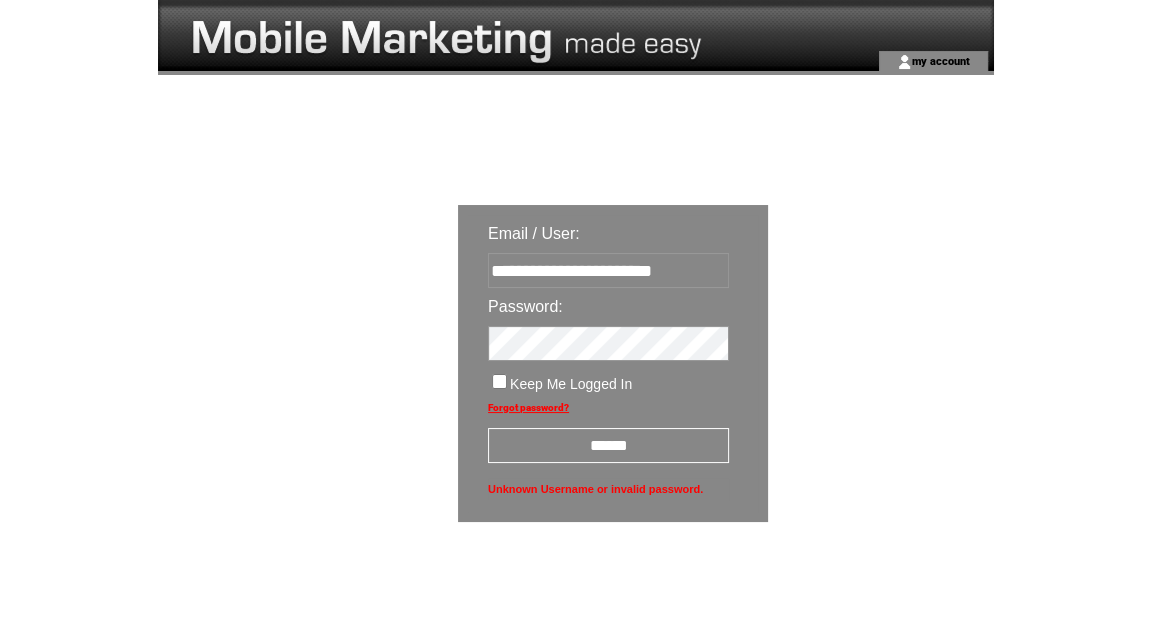 drag, startPoint x: 671, startPoint y: 273, endPoint x: 423, endPoint y: 257, distance: 248.5156 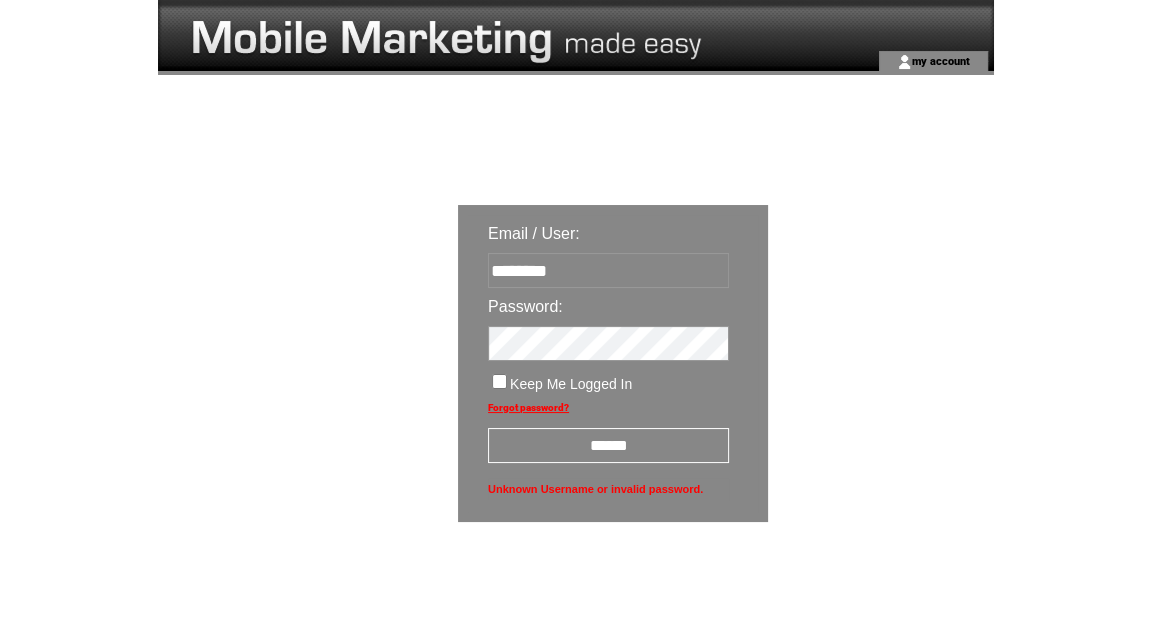 type on "********" 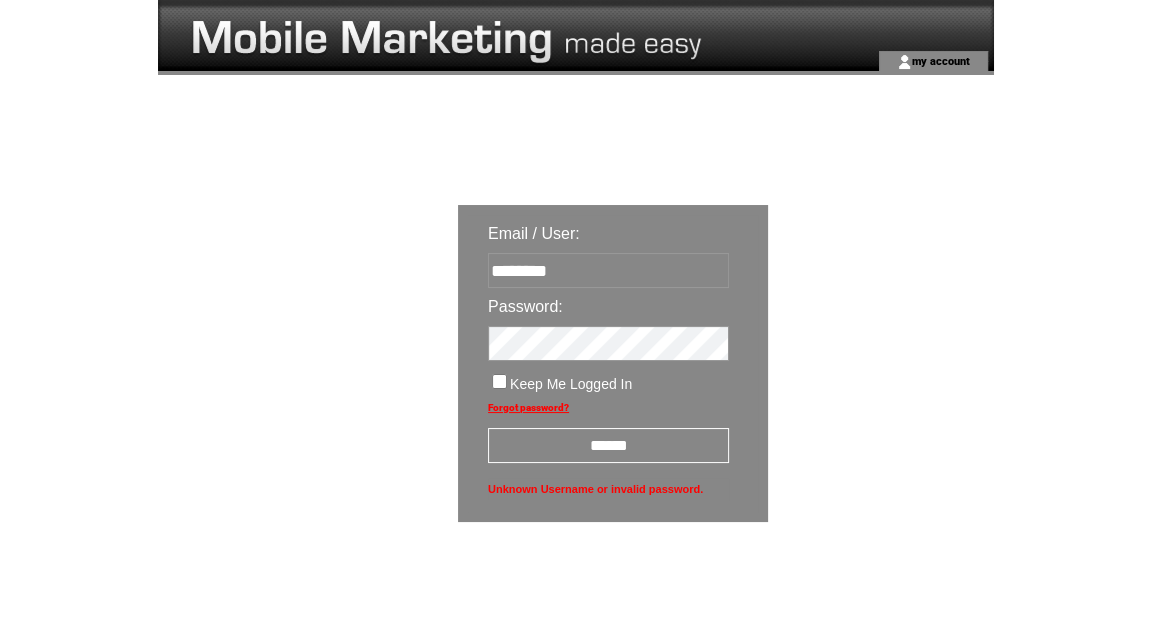click on "******" at bounding box center [608, 445] 